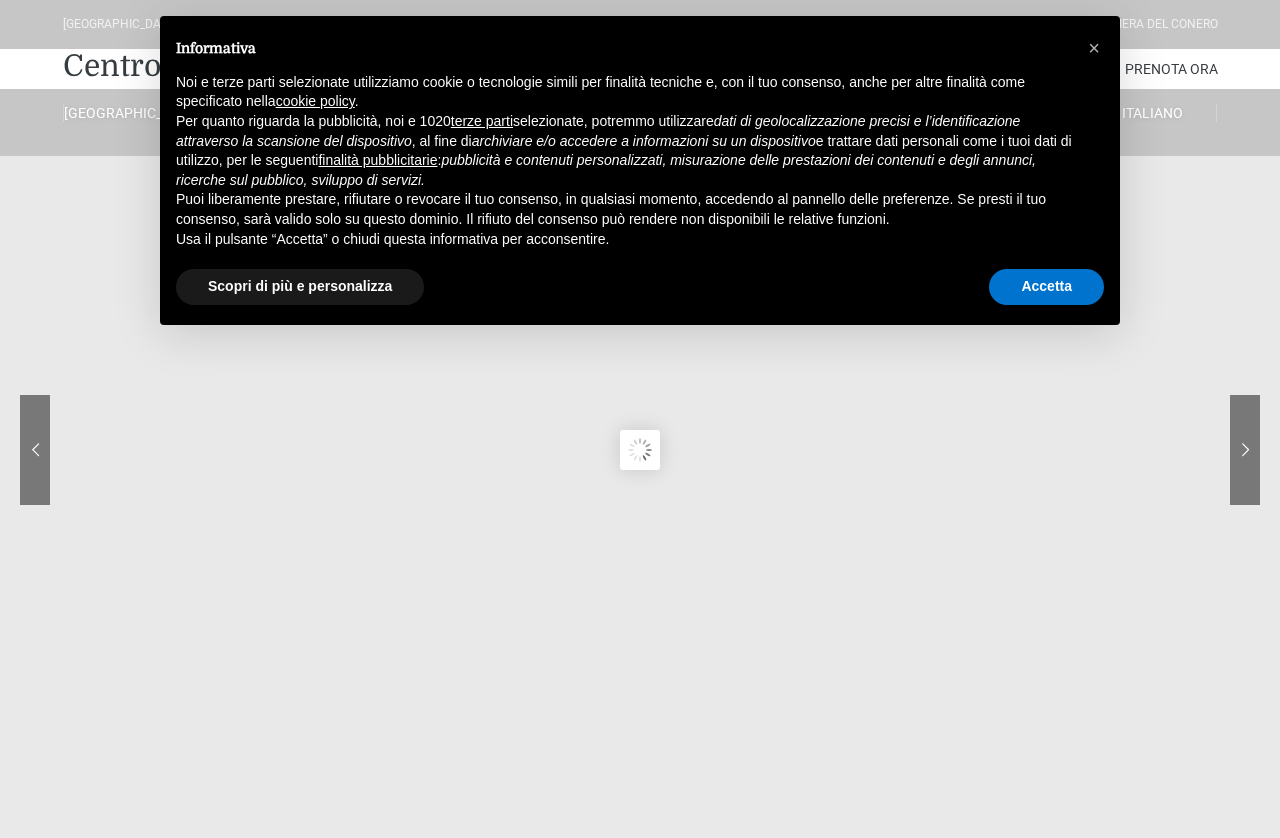 scroll, scrollTop: 19, scrollLeft: 0, axis: vertical 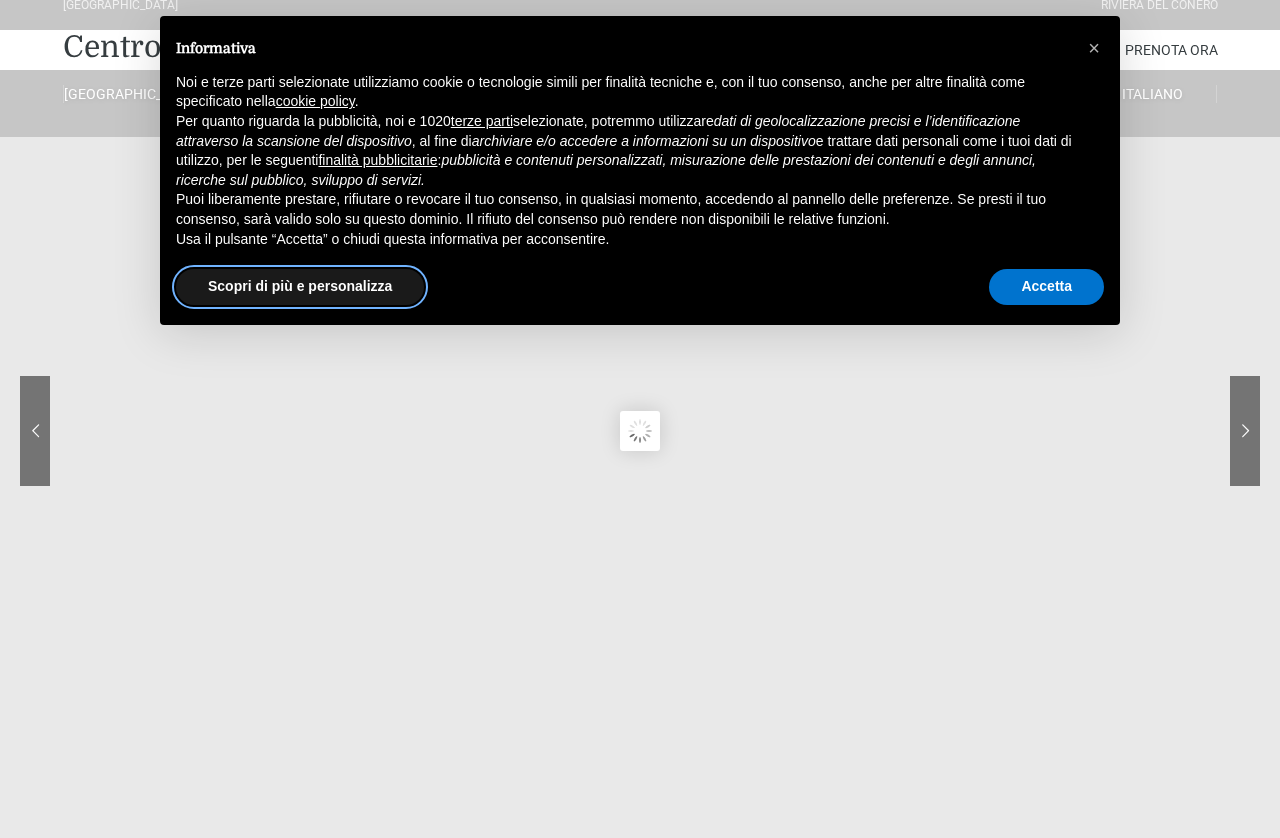 click on "Scopri di più e personalizza" at bounding box center (300, 287) 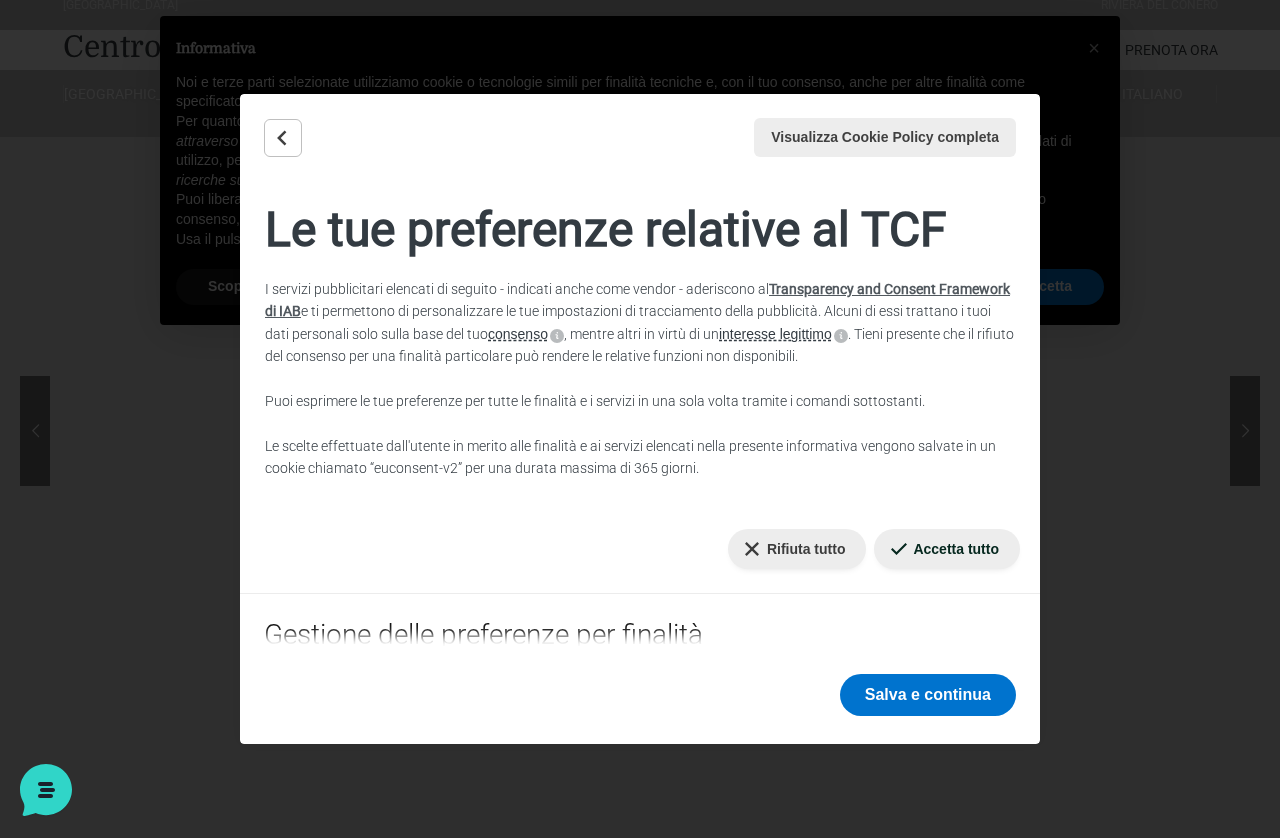scroll, scrollTop: 0, scrollLeft: 0, axis: both 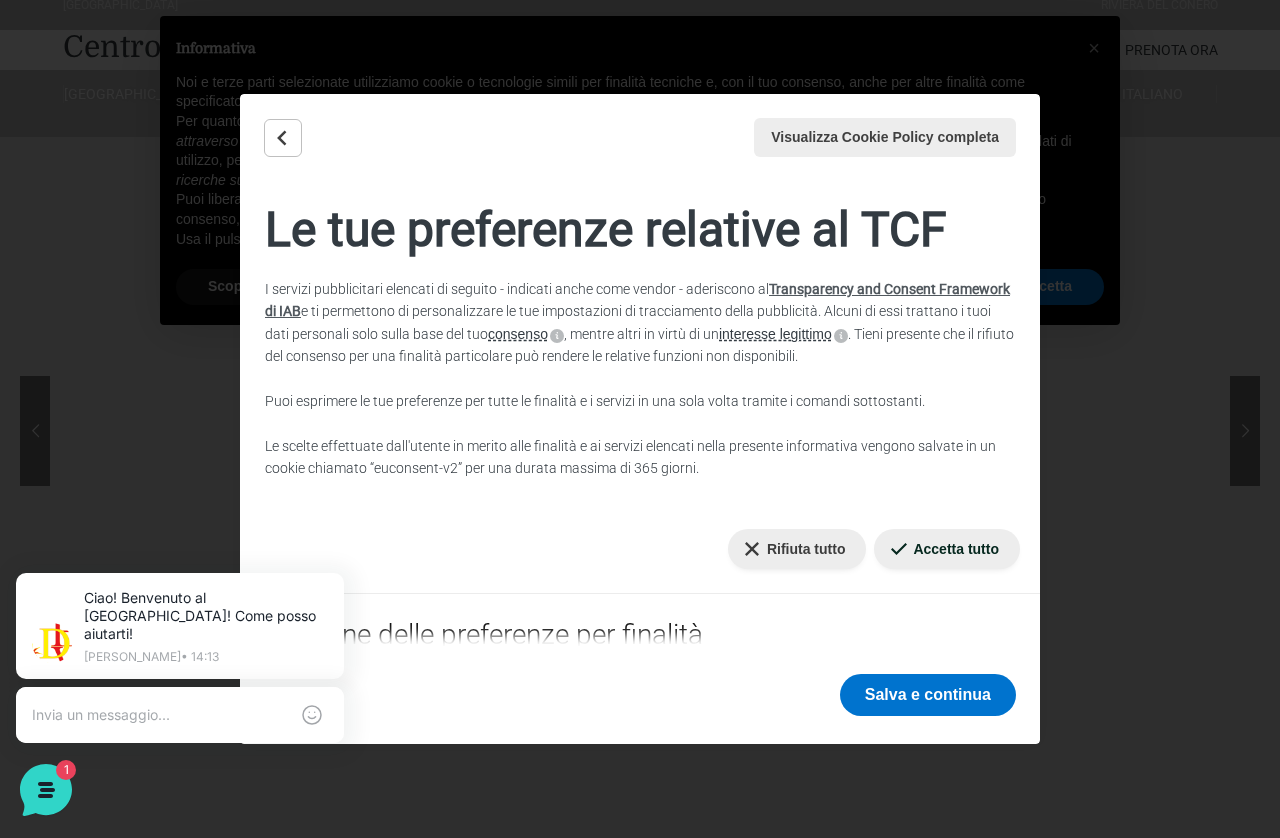click on "Salva e continua" at bounding box center [928, 695] 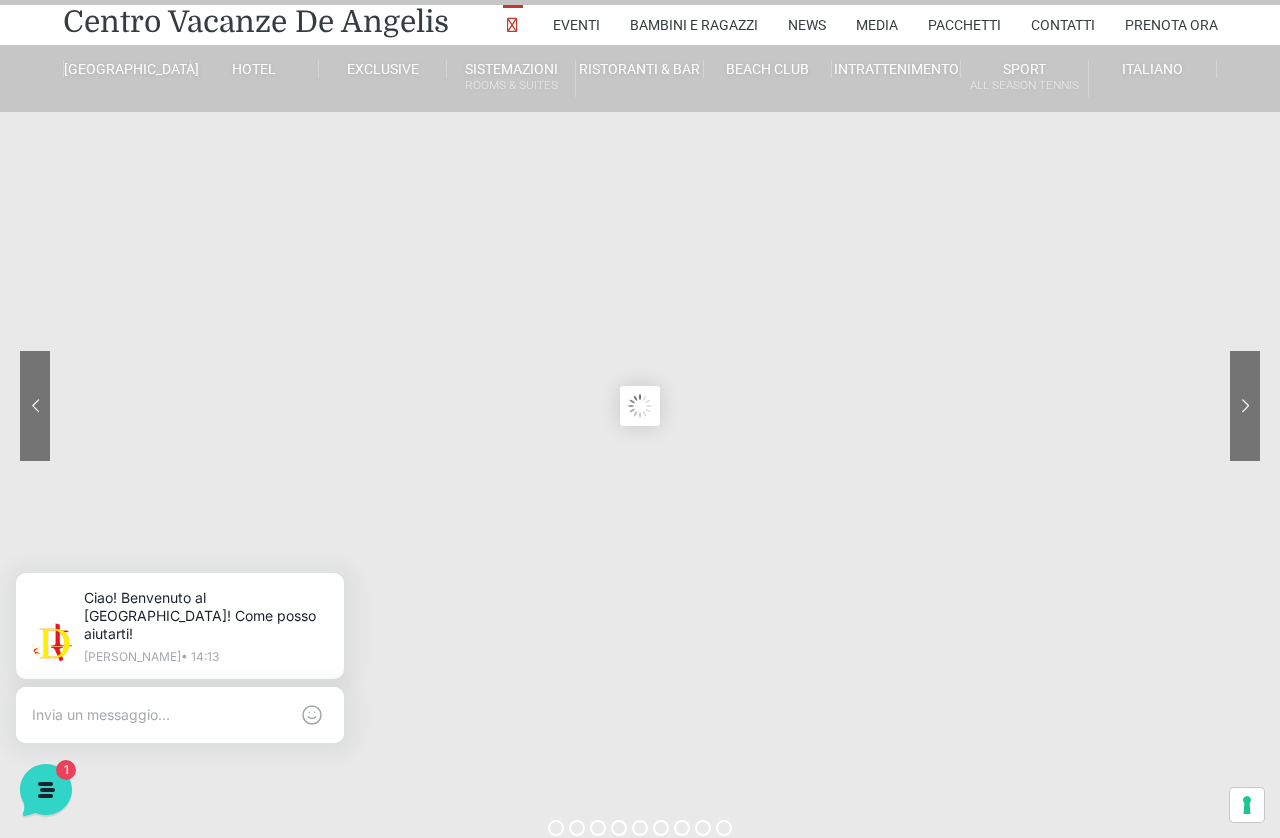 scroll, scrollTop: 0, scrollLeft: 0, axis: both 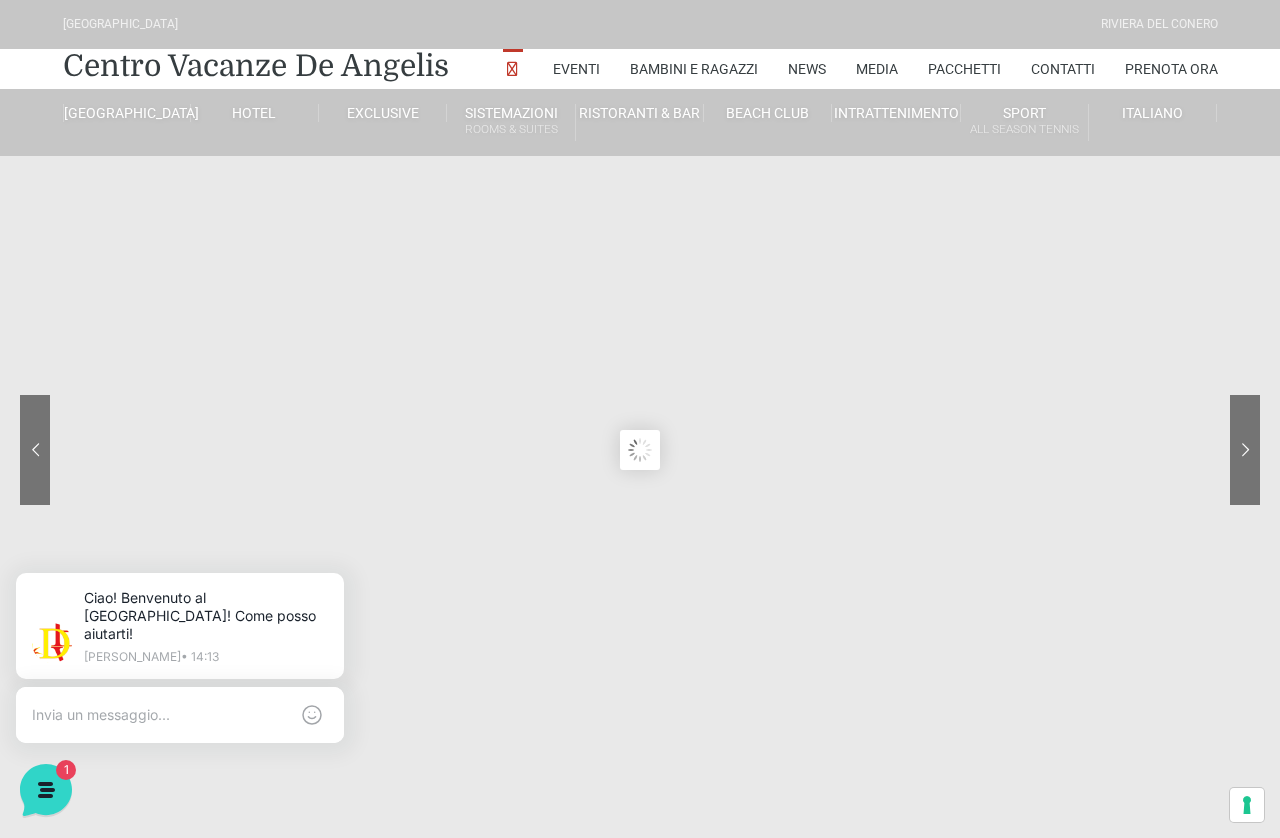 click on "Villino trilocale in legno" at bounding box center [582, 467] 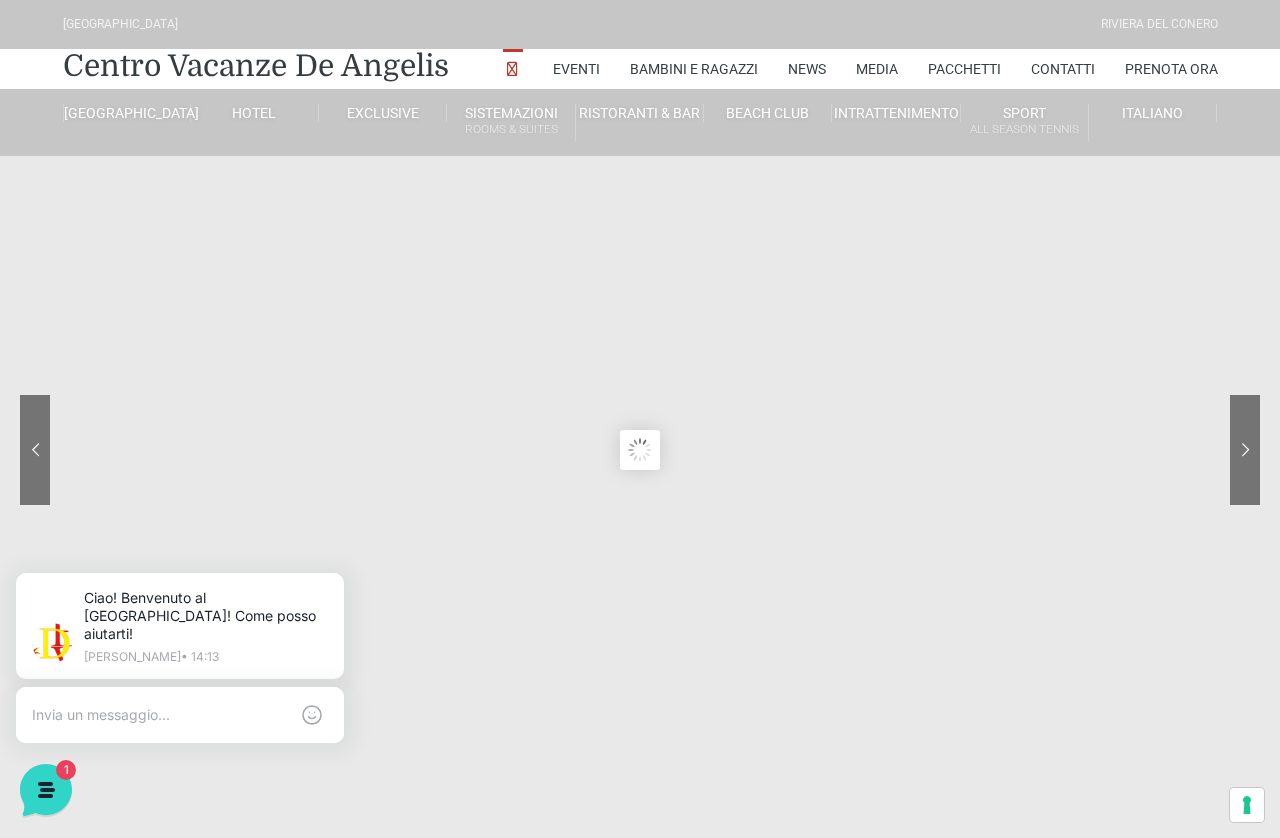 click on "Villino trilocale in legno" at bounding box center (582, 467) 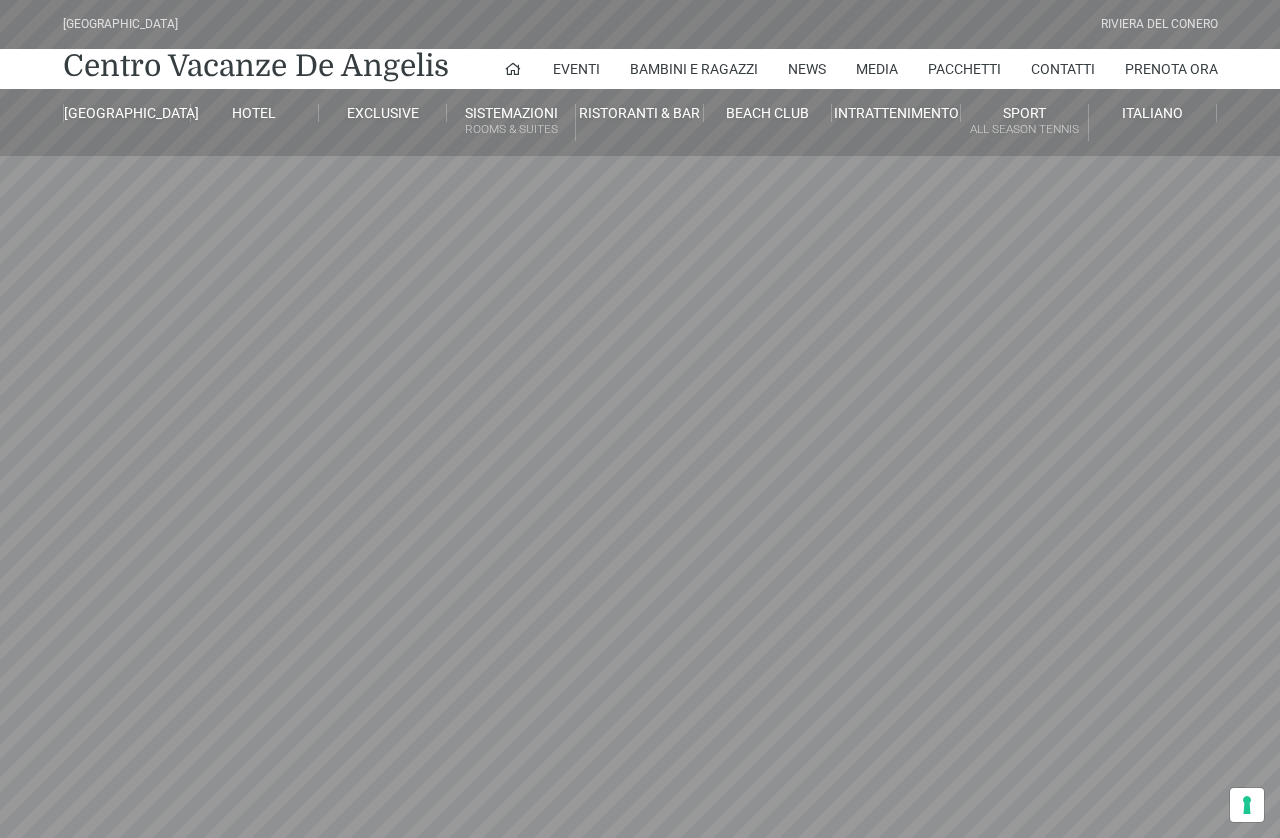 scroll, scrollTop: 19, scrollLeft: 0, axis: vertical 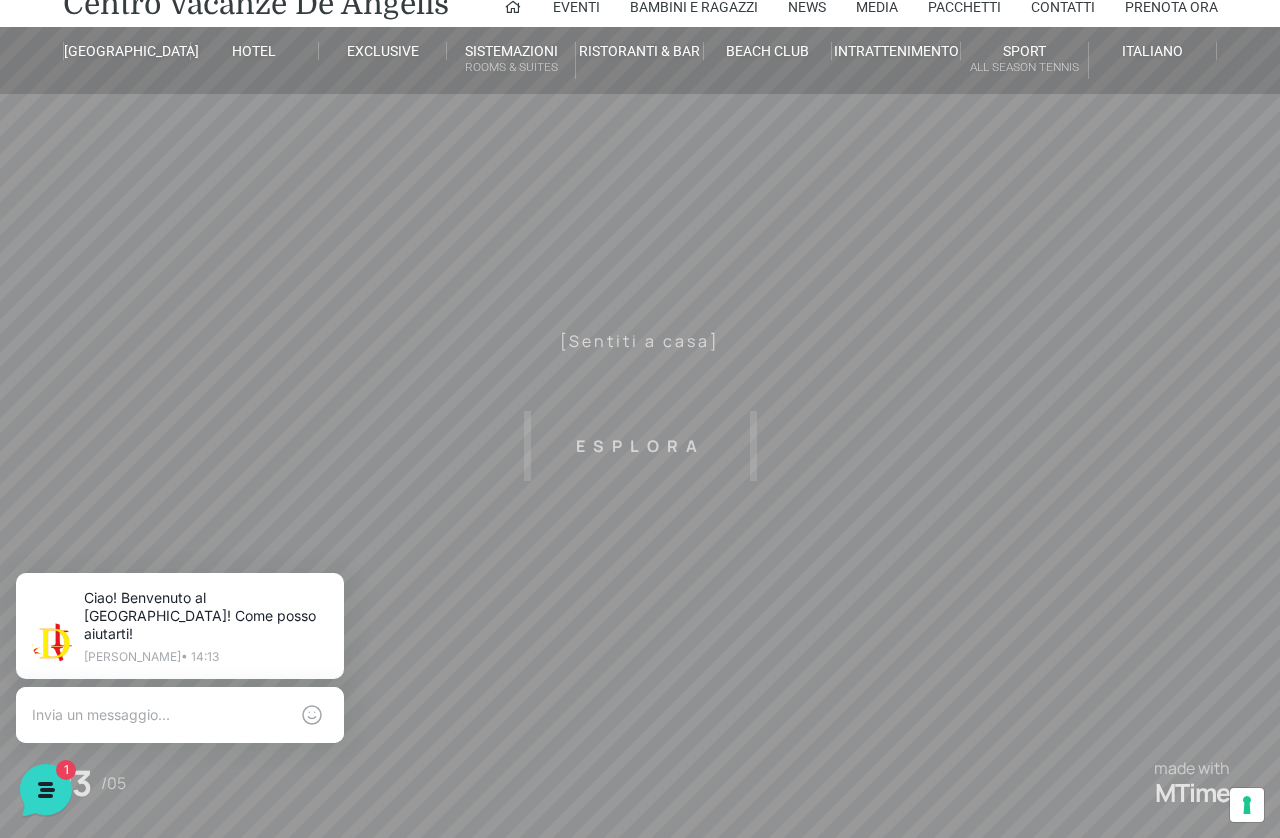 click 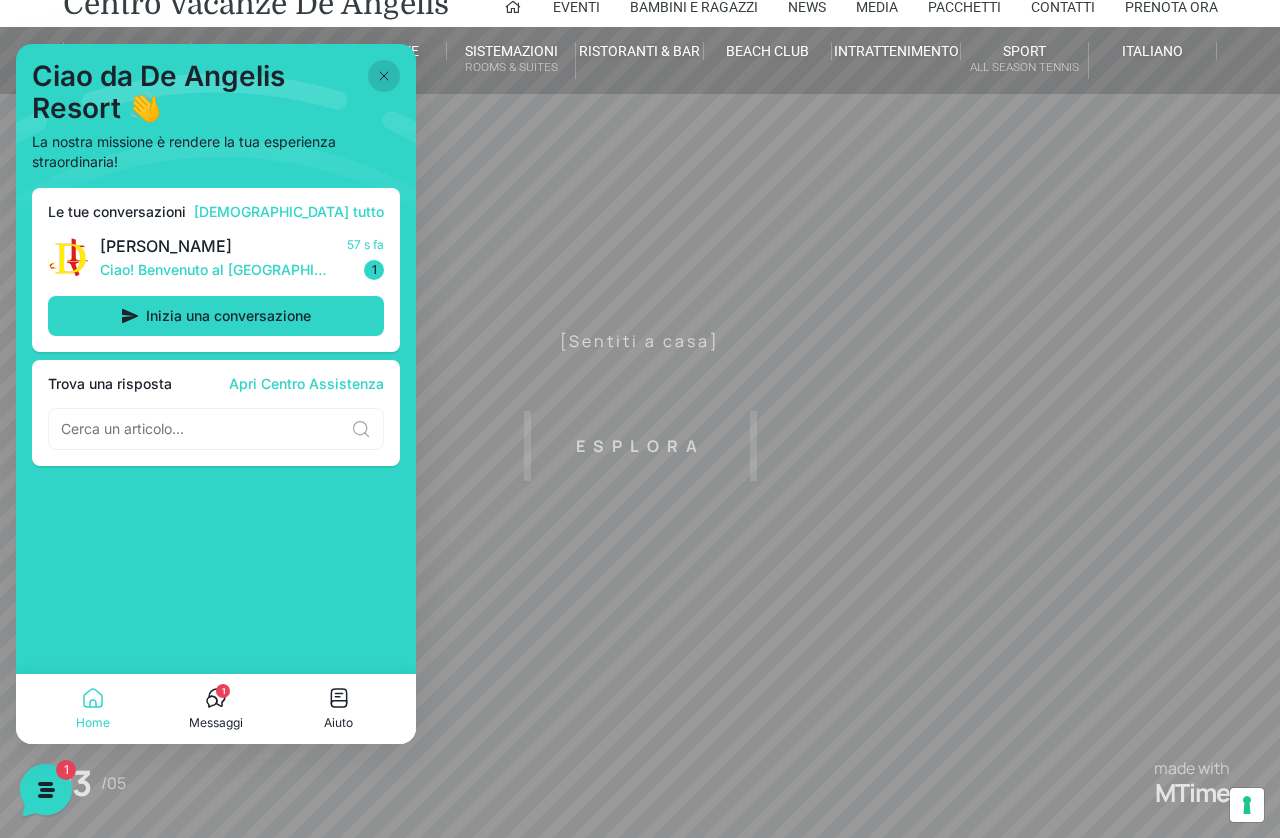 click at bounding box center (384, 76) 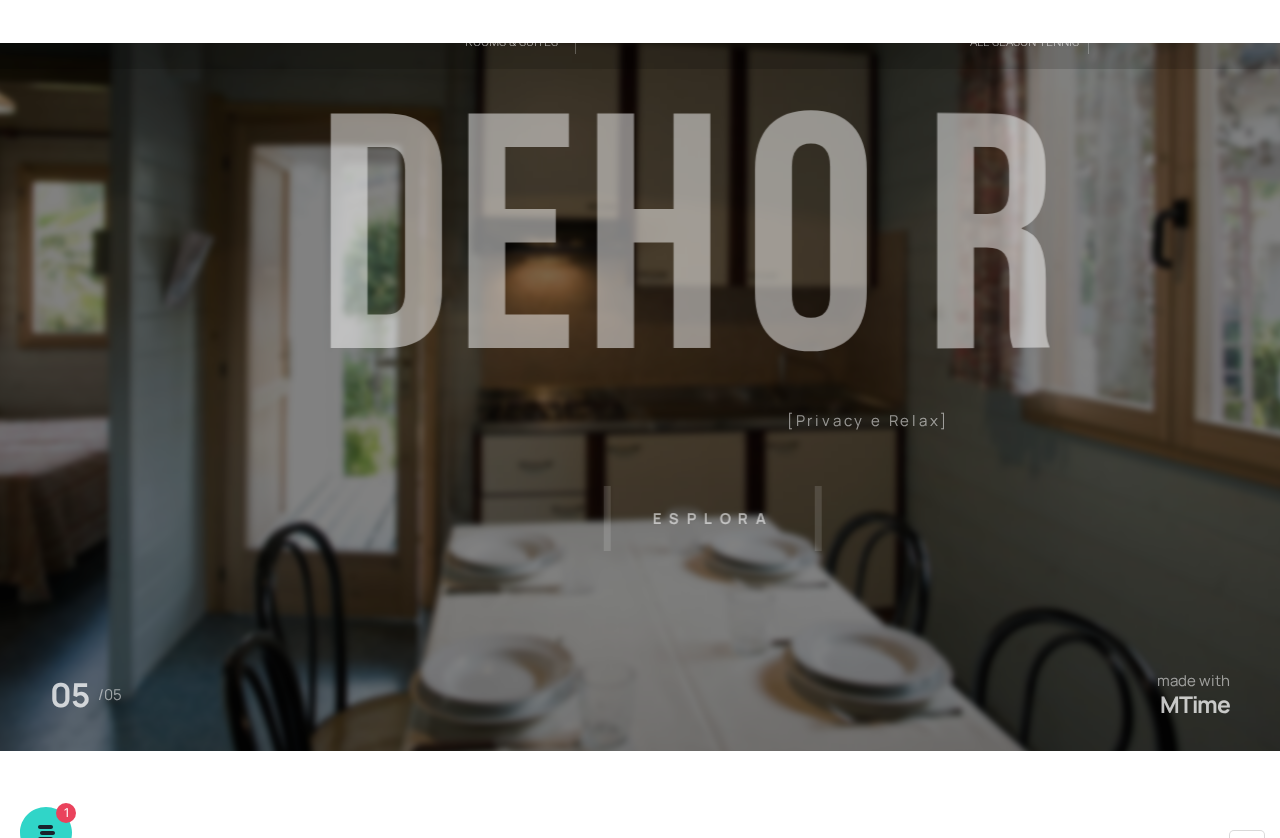 scroll, scrollTop: 0, scrollLeft: 0, axis: both 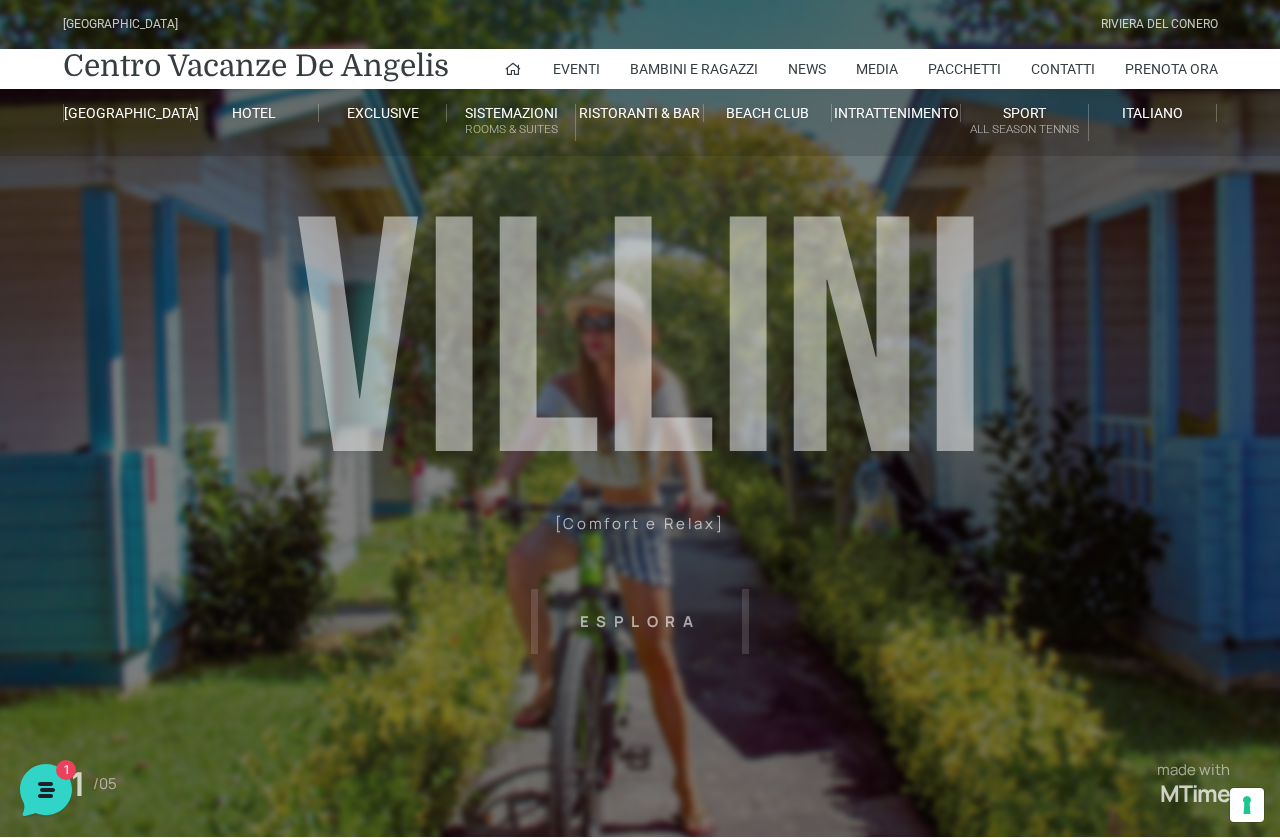 click on "Villino trilocale in legno" at bounding box center [582, 478] 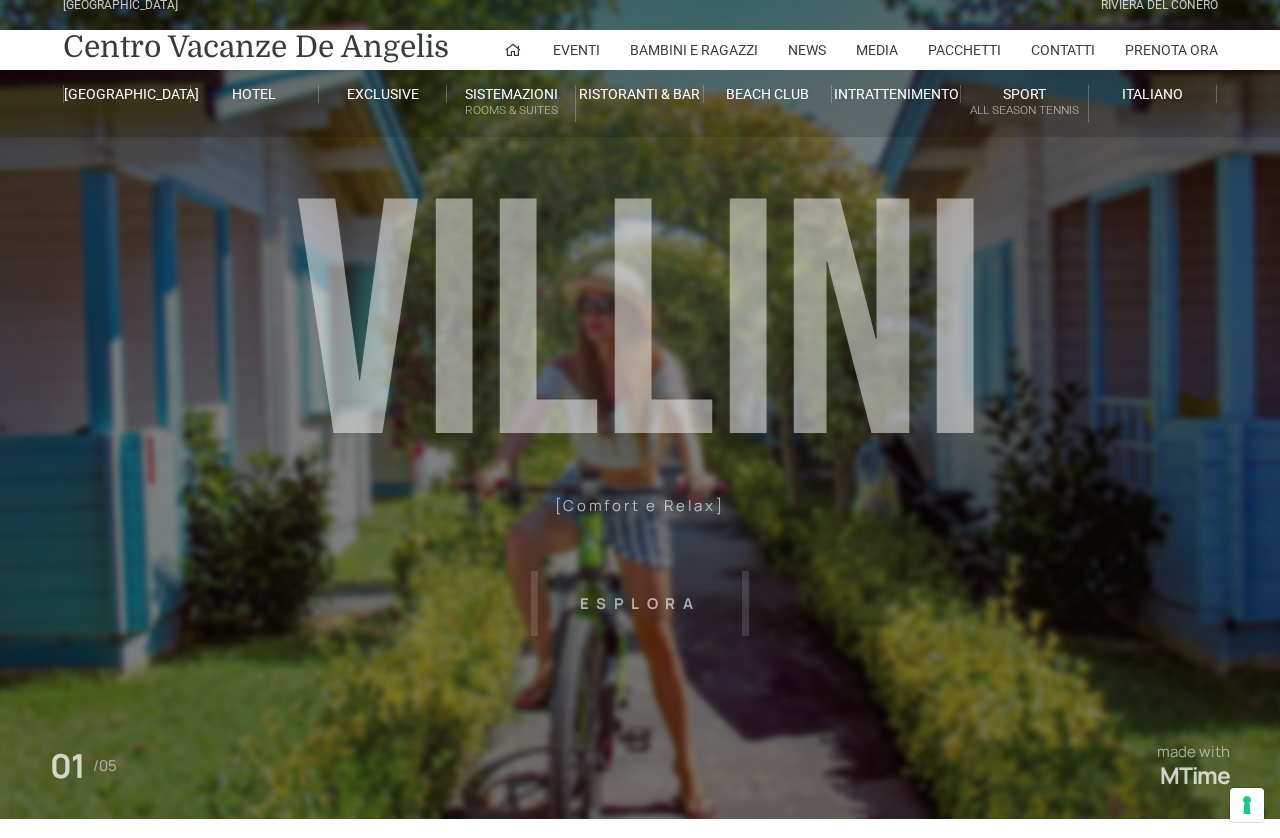 scroll, scrollTop: 19, scrollLeft: 0, axis: vertical 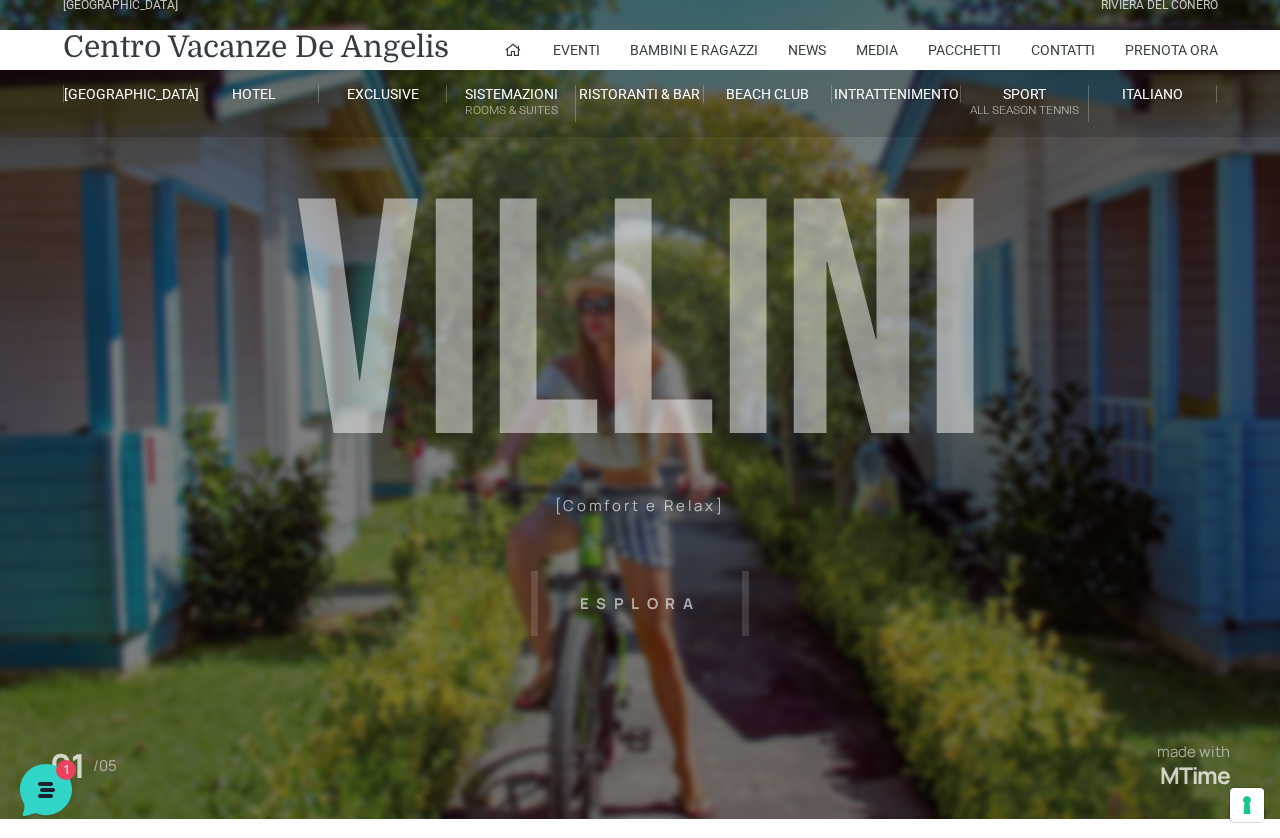 click on "Villaggio Hotel Resort
Riviera Del Conero
Centro Vacanze De Angelis
Eventi
Miss Italia
Cerimonie
Team building
Bambini e Ragazzi
Holly Beach Club
Holly Teeny Club
Holly Young Club
Piscine
Iscrizioni Holly Club
News
Media
Pacchetti
Contatti
Prenota Ora
De Angelis Resort
Parco Piscine
Oasi Naturale
Cappellina
Sala Convegni
Le Marche
Store
Concierge
Colonnina Ricarica
Mappa del Villaggio
Hotel
Suite Prestige
Camera Prestige
Camera Suite H
Sala Meeting
Exclusive
Villa Luxury
Dimora Padronale
Villa 601 Alpine
Villa Classic
Bilocale Garden Gold
Sistemazioni Rooms & Suites
Villa Trilocale Deluxe Numana
Villa Trilocale Deluxe Private Garden
Villa Bilocale Deluxe
Appartamento Trilocale Garden" at bounding box center [640, 431] 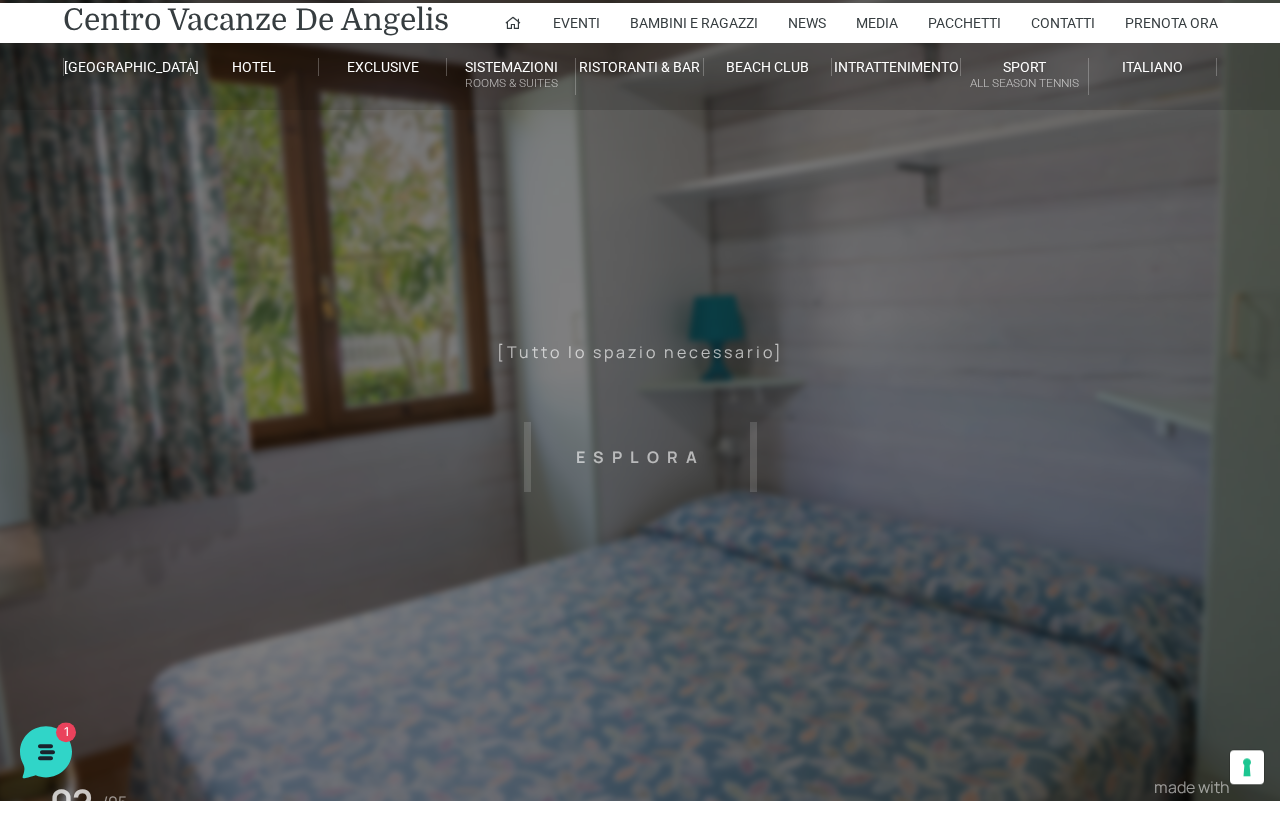 scroll, scrollTop: 49, scrollLeft: 0, axis: vertical 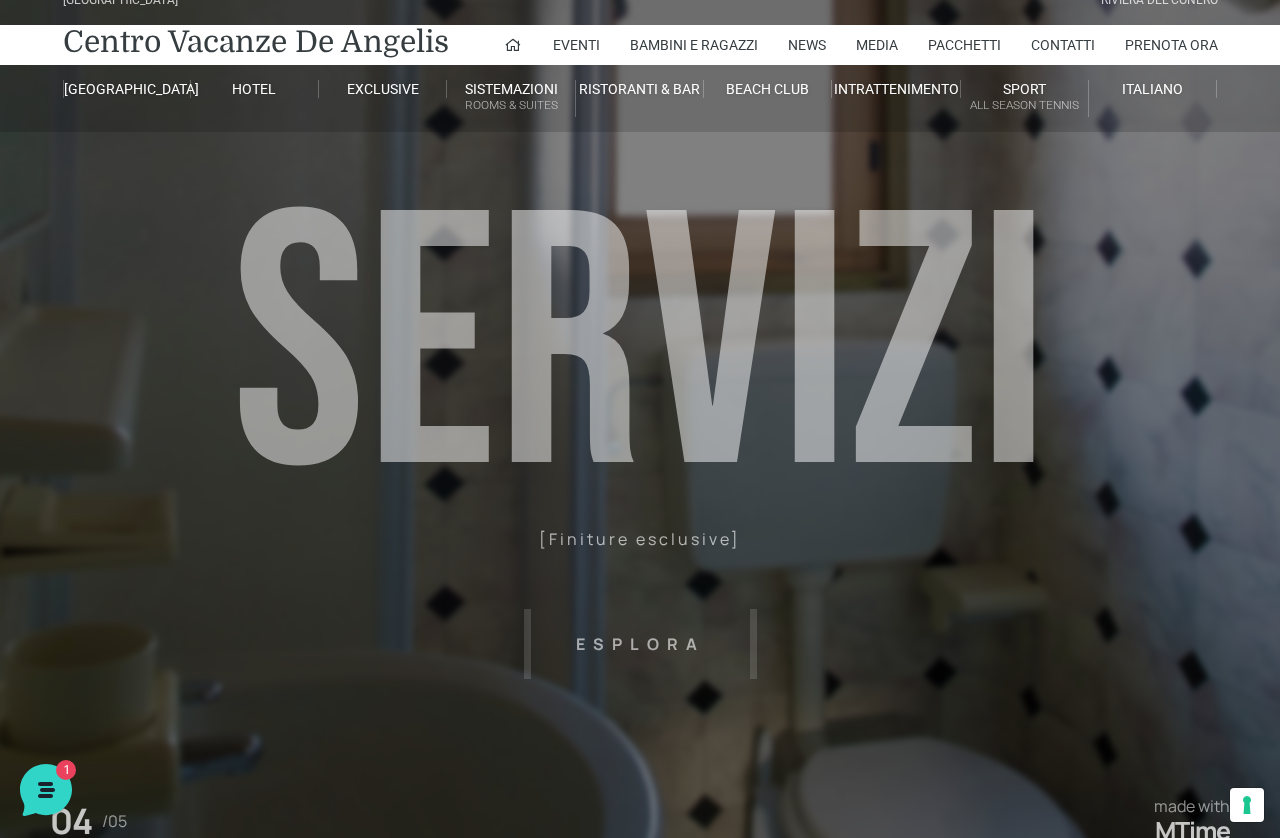 click on "Villaggio Hotel Resort
Riviera Del Conero
Centro Vacanze De Angelis
Eventi
Miss Italia
Cerimonie
Team building
Bambini e Ragazzi
Holly Beach Club
Holly Teeny Club
Holly Young Club
Piscine
Iscrizioni Holly Club
News
Media
Pacchetti
Contatti
Prenota Ora
De Angelis Resort
Parco Piscine
Oasi Naturale
Cappellina
Sala Convegni
Le Marche
Store
Concierge
Colonnina Ricarica
Mappa del Villaggio
Hotel
Suite Prestige
Camera Prestige
Camera Suite H
Sala Meeting
Exclusive
Villa Luxury
Dimora Padronale
Villa 601 Alpine
Villa Classic
Bilocale Garden Gold
Sistemazioni Rooms & Suites
Villa Trilocale Deluxe Numana
Villa Trilocale Deluxe Private Garden
Villa Bilocale Deluxe
Appartamento Trilocale Garden" at bounding box center [640, 426] 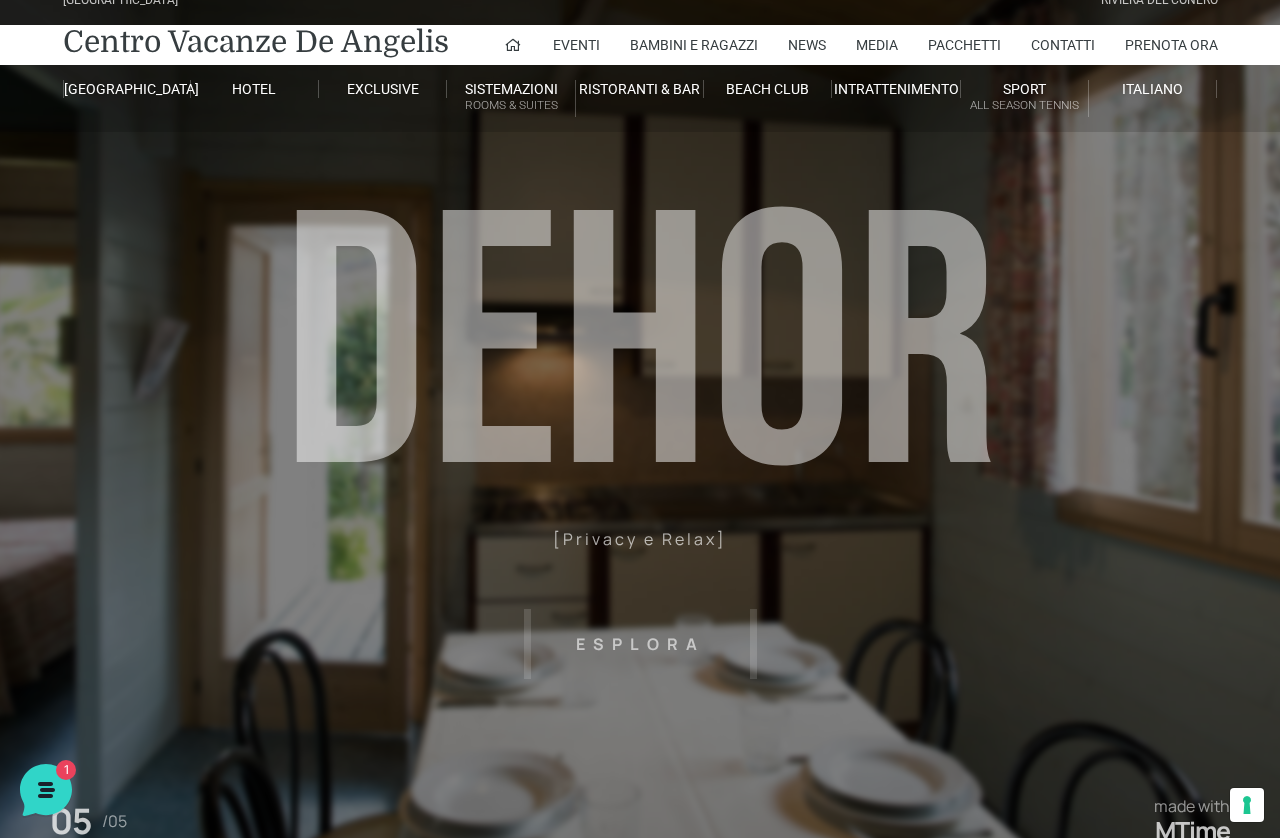 click on "Prenota Ora" at bounding box center (1171, 45) 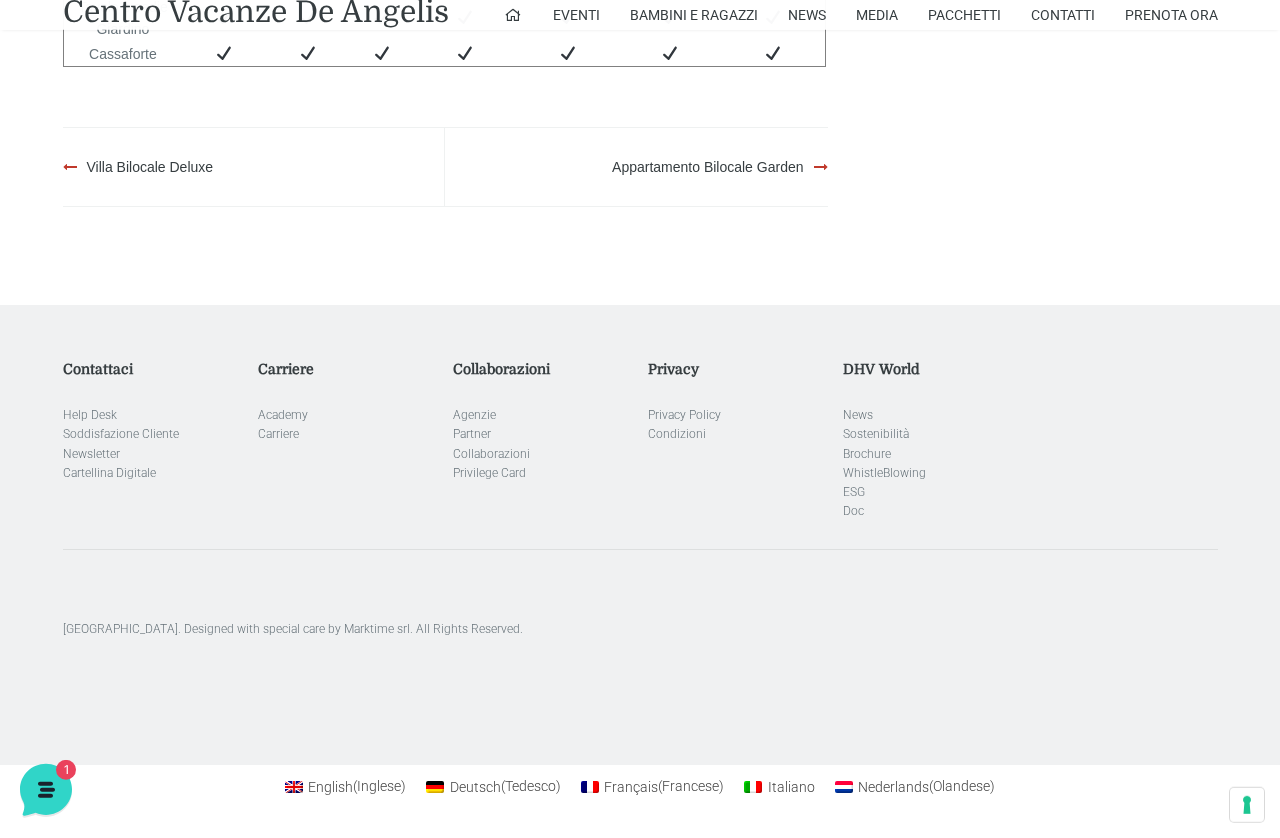 scroll, scrollTop: 4900, scrollLeft: 0, axis: vertical 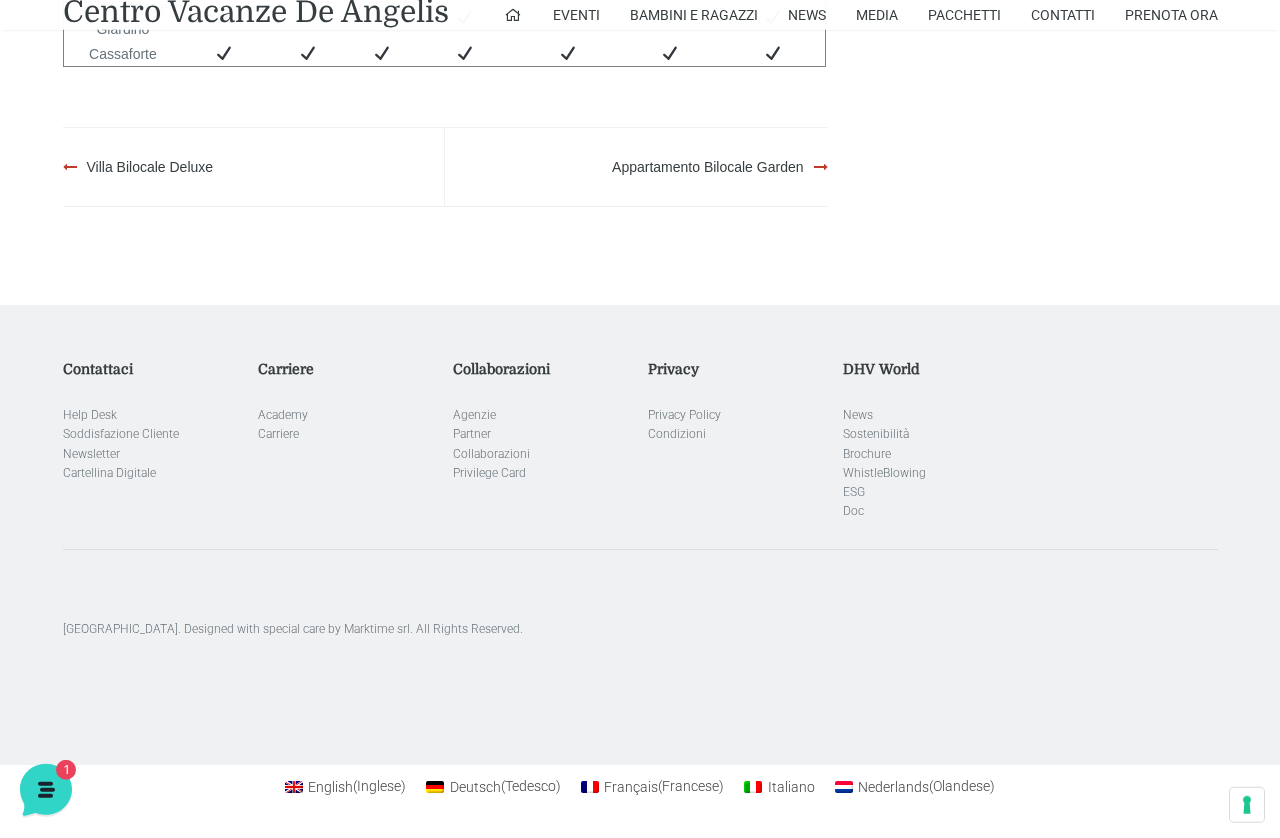 click on "Appartamento Bilocale Garden" at bounding box center (636, 167) 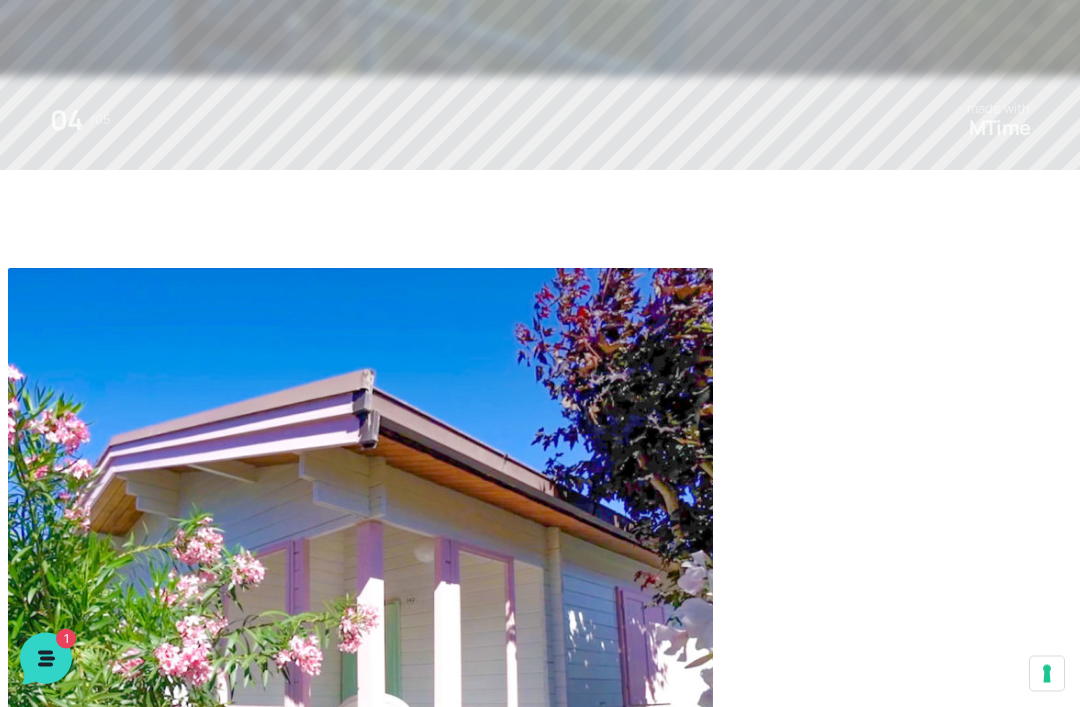 scroll, scrollTop: 0, scrollLeft: 0, axis: both 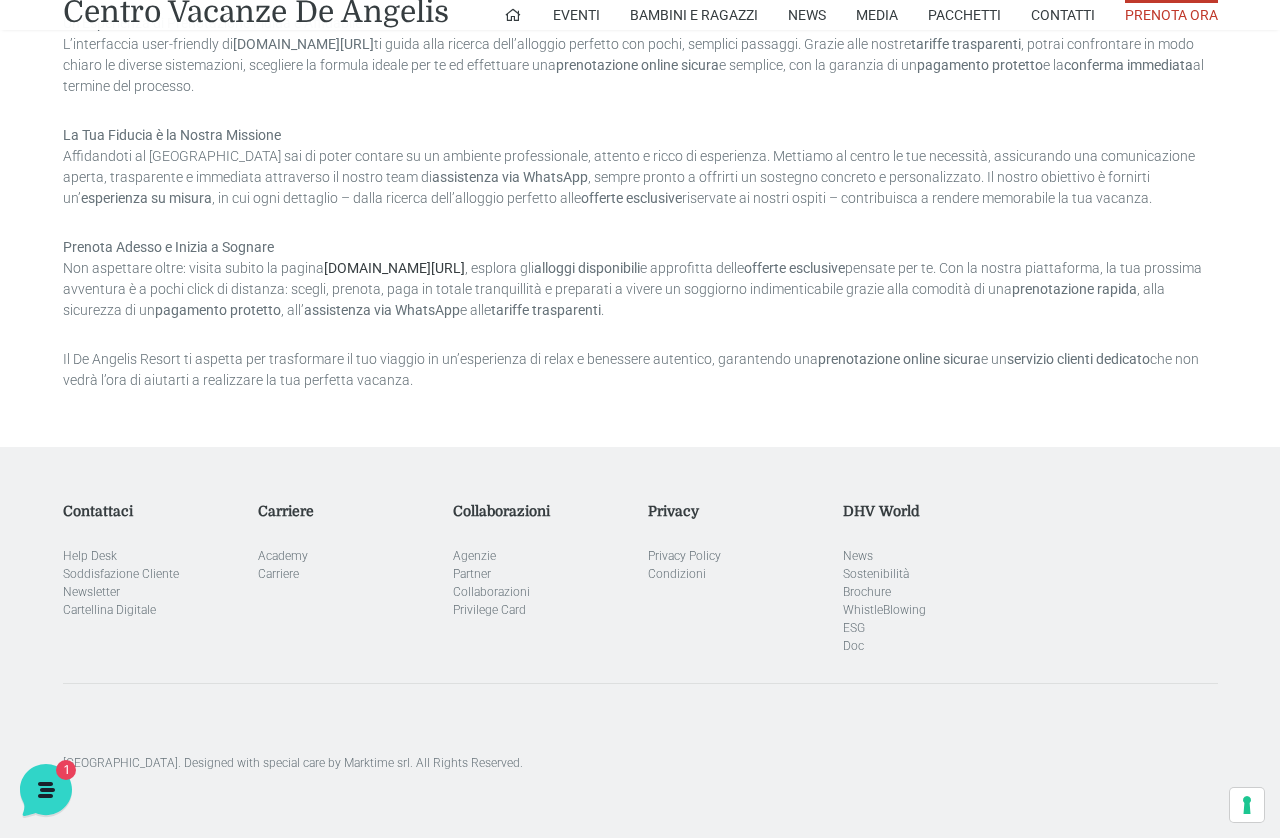 click on "villaggiocentrovacanzedeangelis.com/booking" at bounding box center [394, 268] 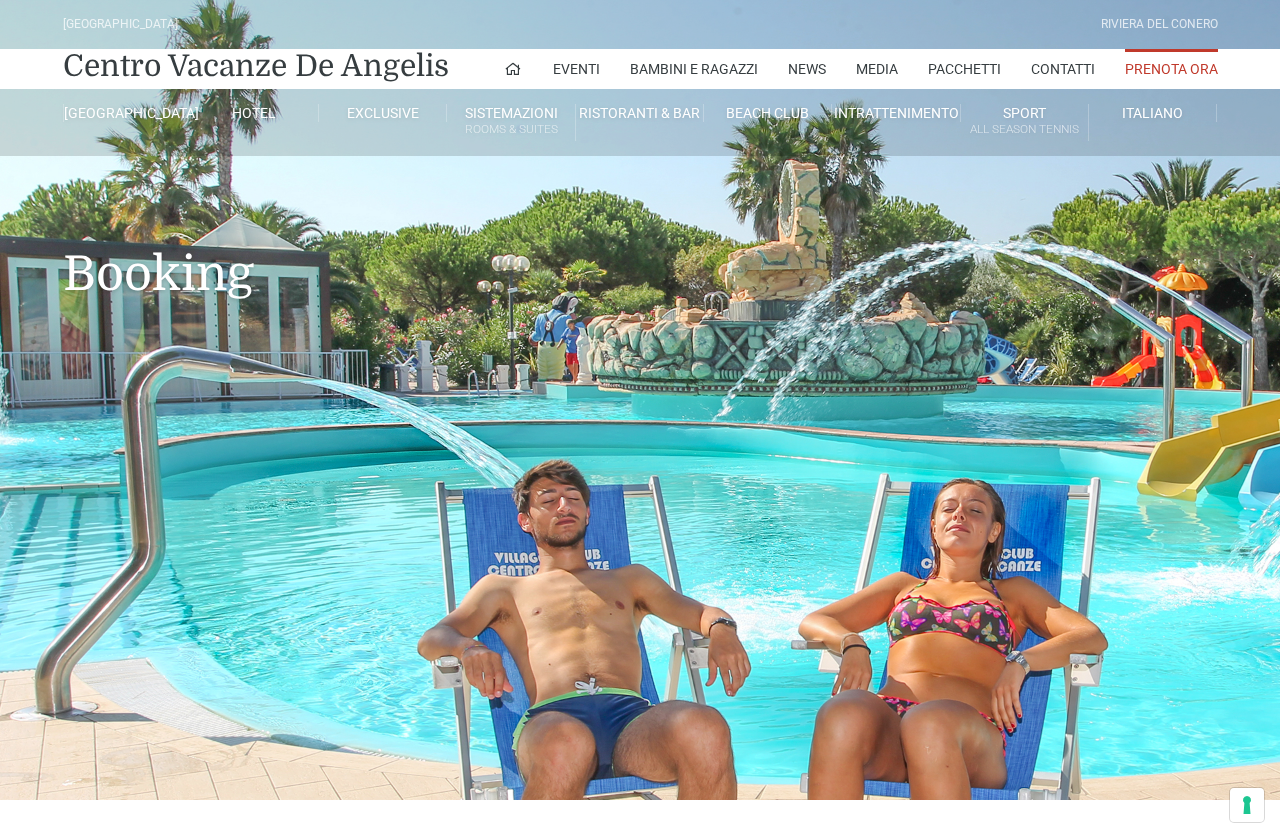scroll, scrollTop: 19, scrollLeft: 0, axis: vertical 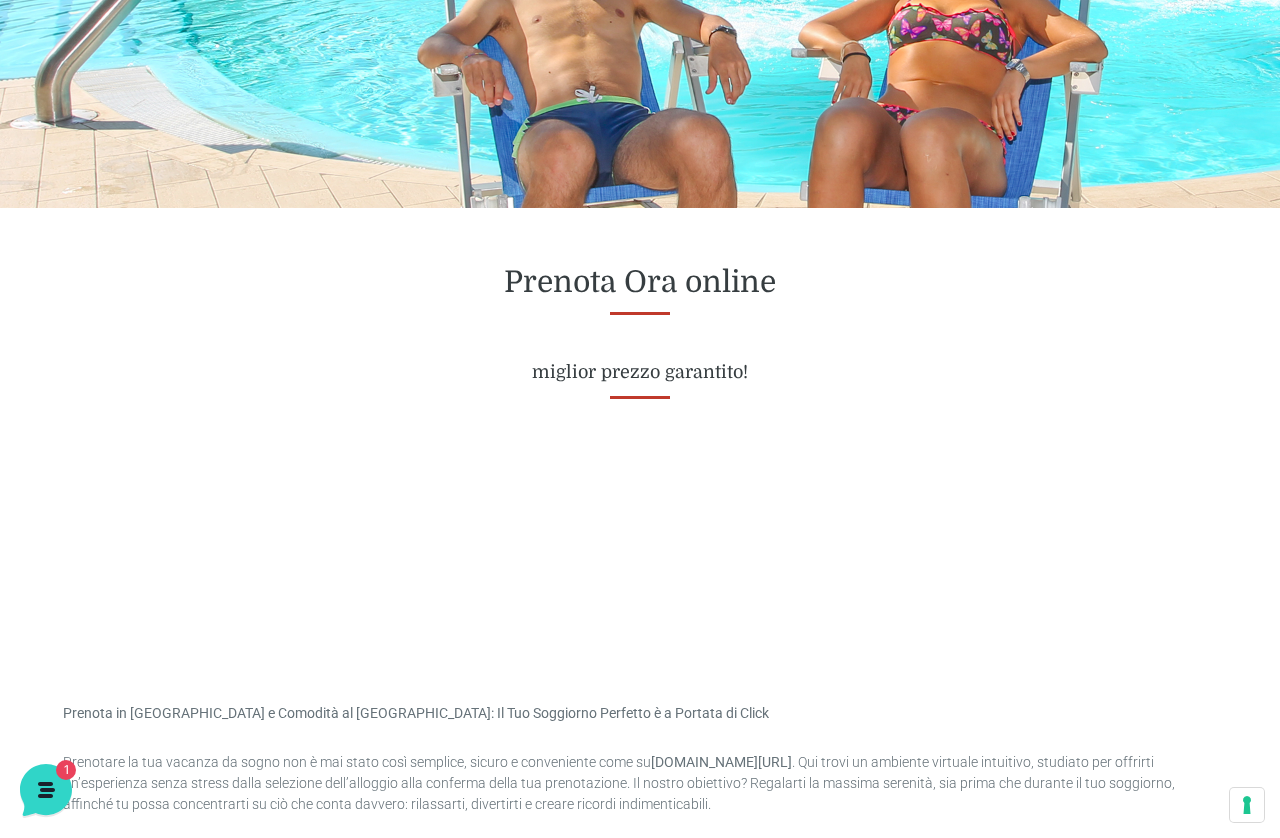 click on "Prenota Ora online
miglior prezzo garantito!" at bounding box center (640, 324) 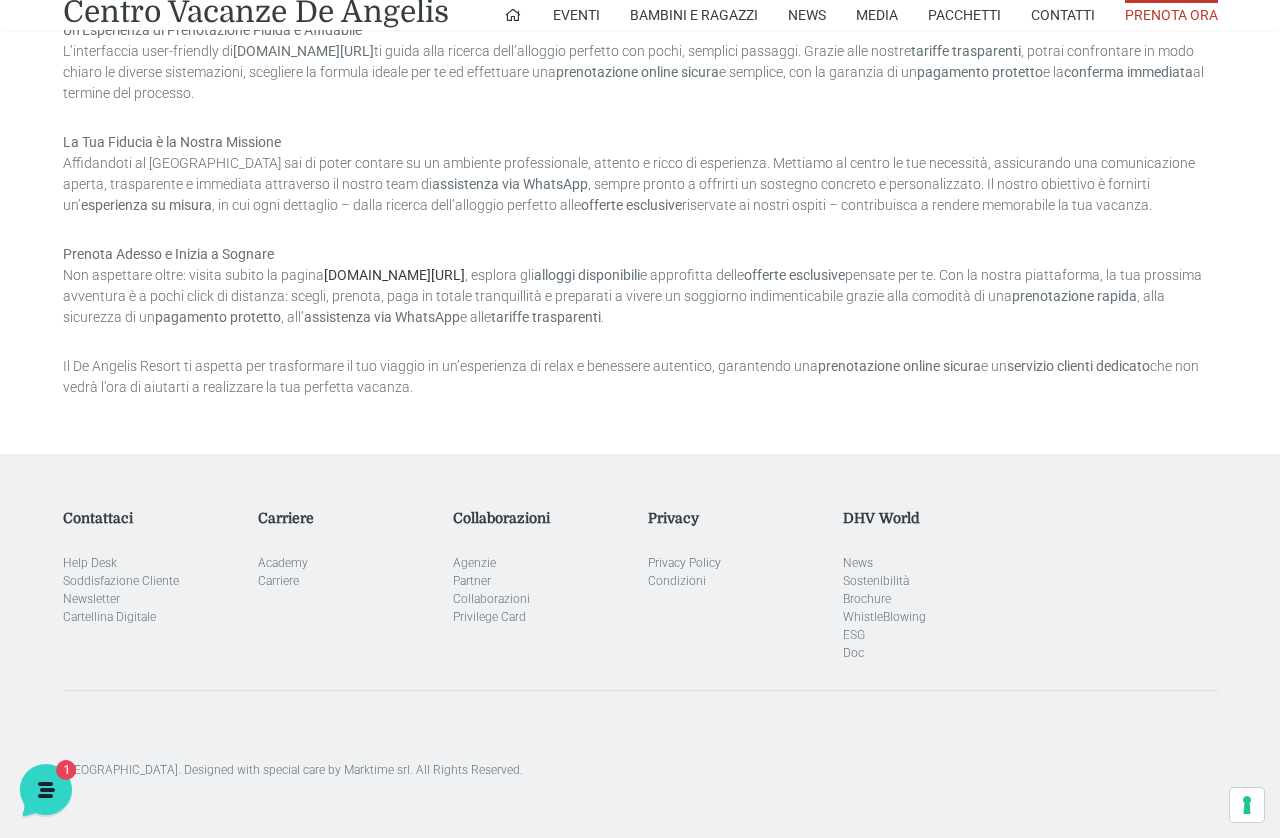 scroll, scrollTop: 1735, scrollLeft: 0, axis: vertical 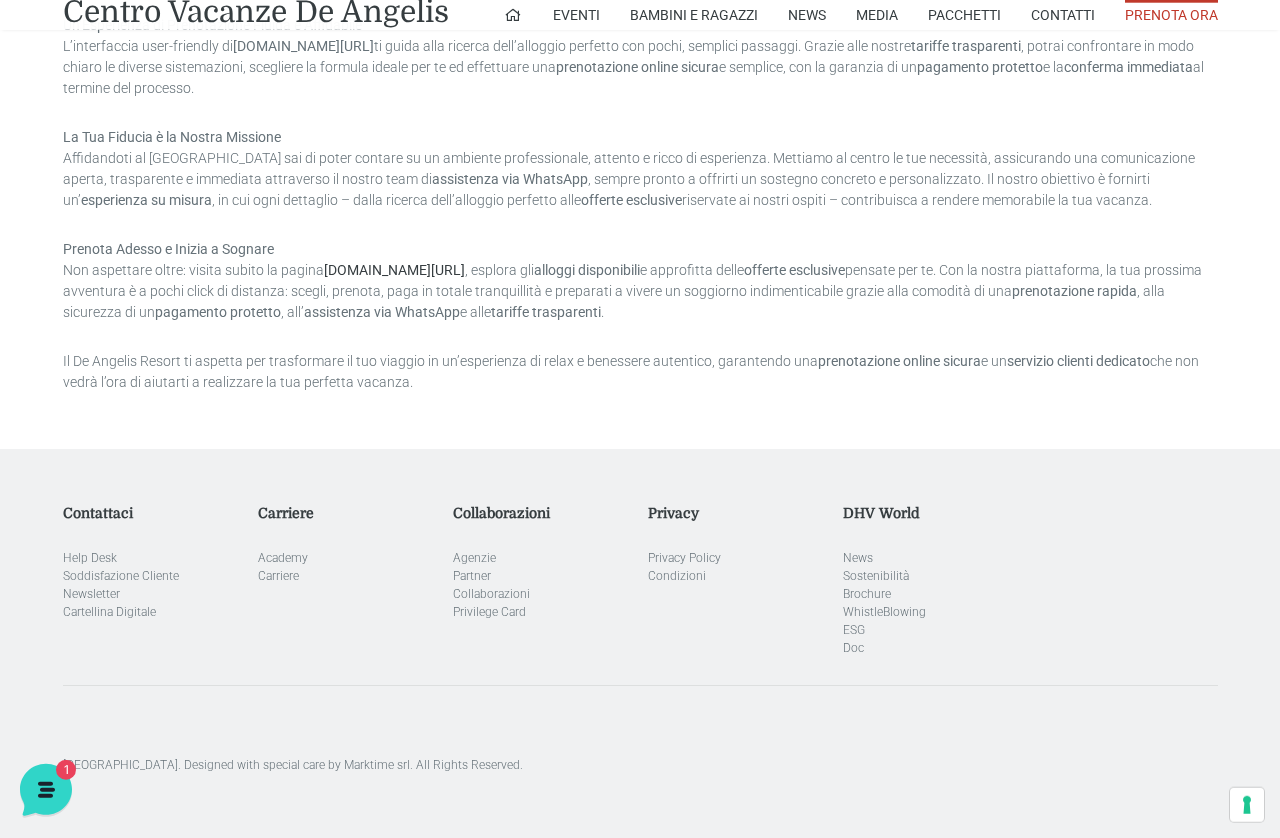 click on "Prenota Adesso e Inizia a Sognare
Non aspettare oltre: visita subito la pagina  [DOMAIN_NAME][URL] , esplora gli  alloggi disponibili  e approfitta delle  offerte esclusive  pensate per te. Con la nostra piattaforma, la tua prossima avventura è a pochi click di distanza: scegli, prenota, paga in totale tranquillità e preparati a vivere un soggiorno indimenticabile grazie alla comodità di una  prenotazione rapida , alla sicurezza di un  pagamento protetto , all’ assistenza via WhatsApp  e alle  tariffe trasparenti ." at bounding box center [640, 281] 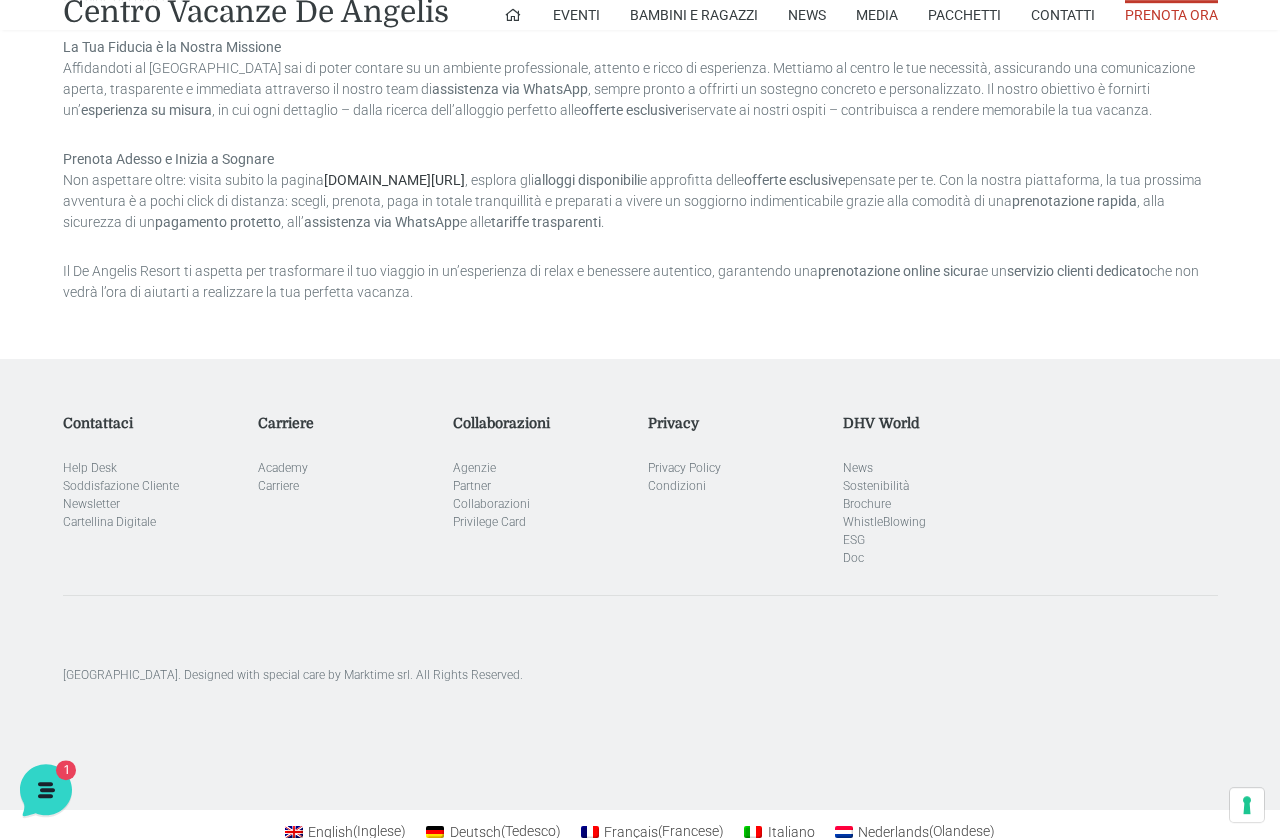 scroll, scrollTop: 1826, scrollLeft: 0, axis: vertical 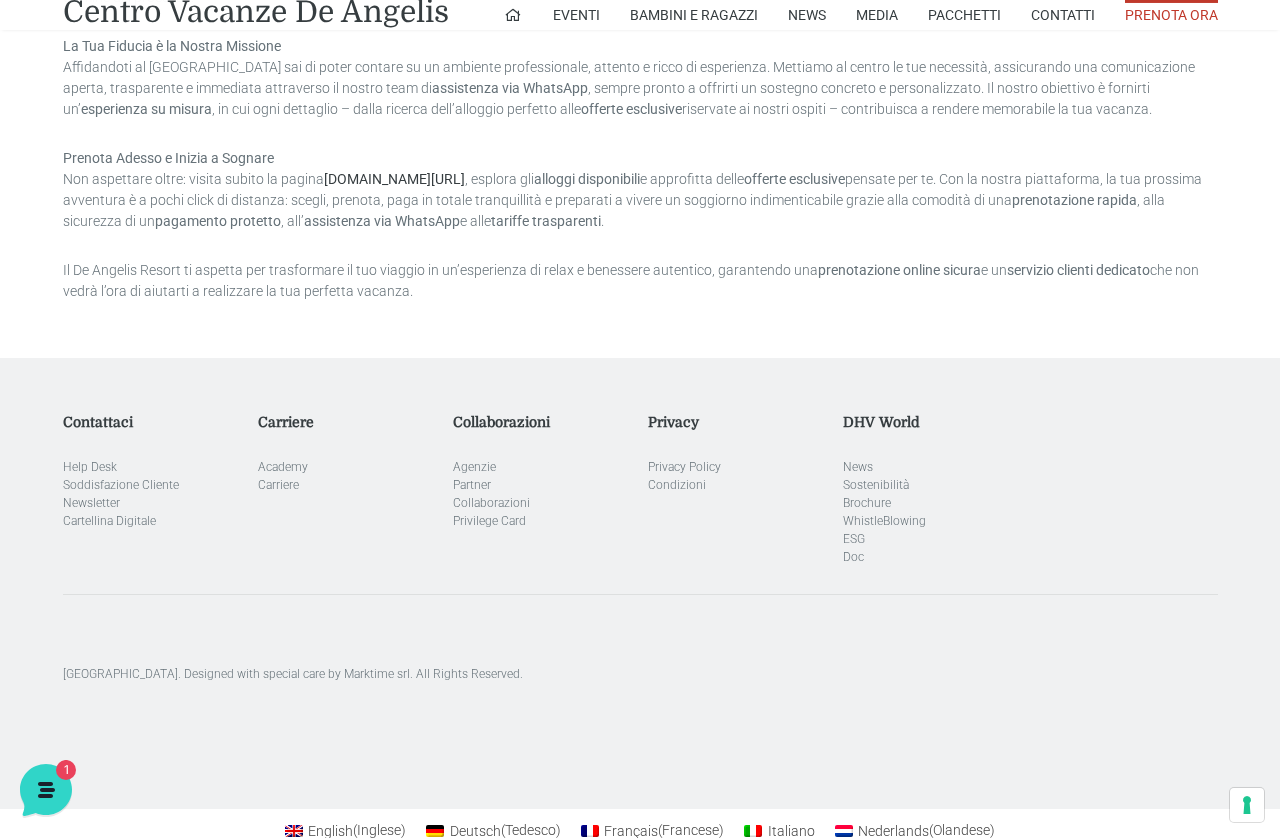 click on "prenotazione online sicura" at bounding box center (899, 270) 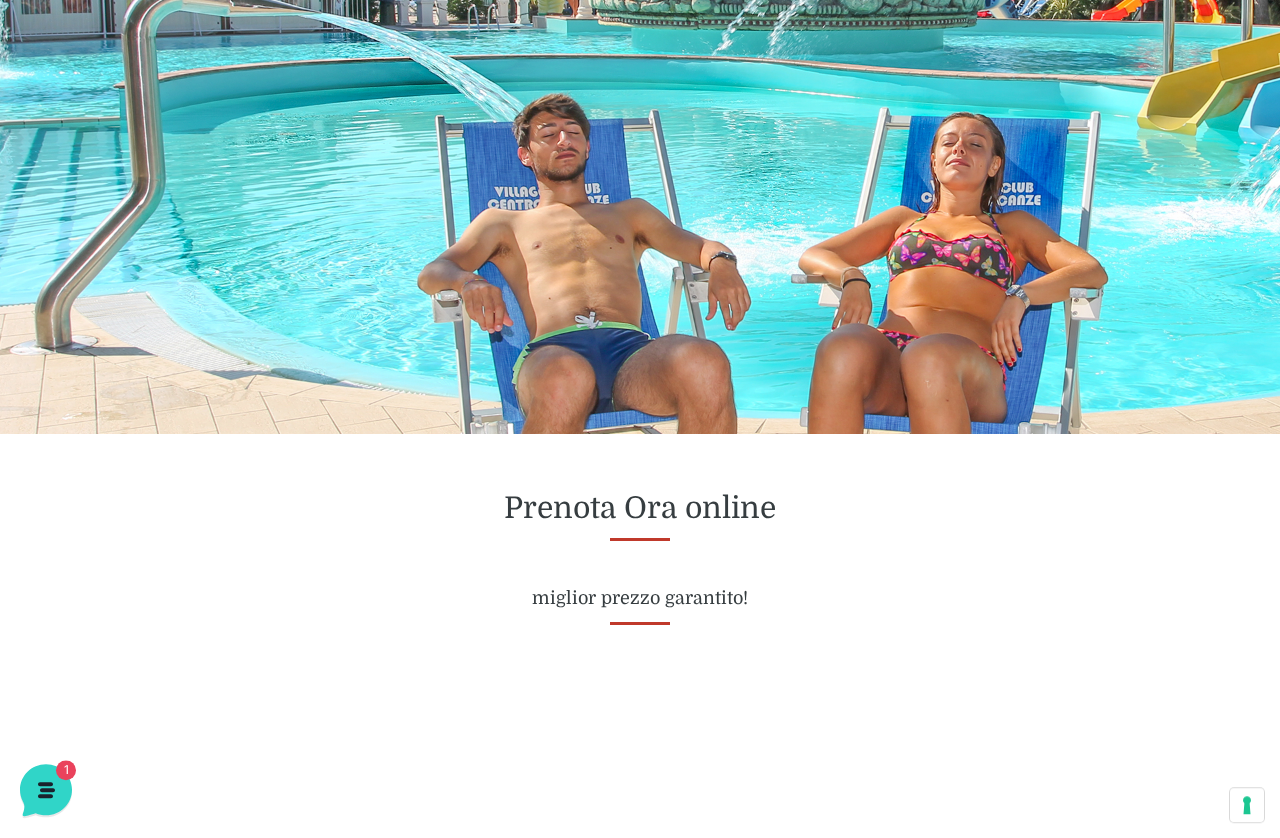 scroll, scrollTop: 0, scrollLeft: 0, axis: both 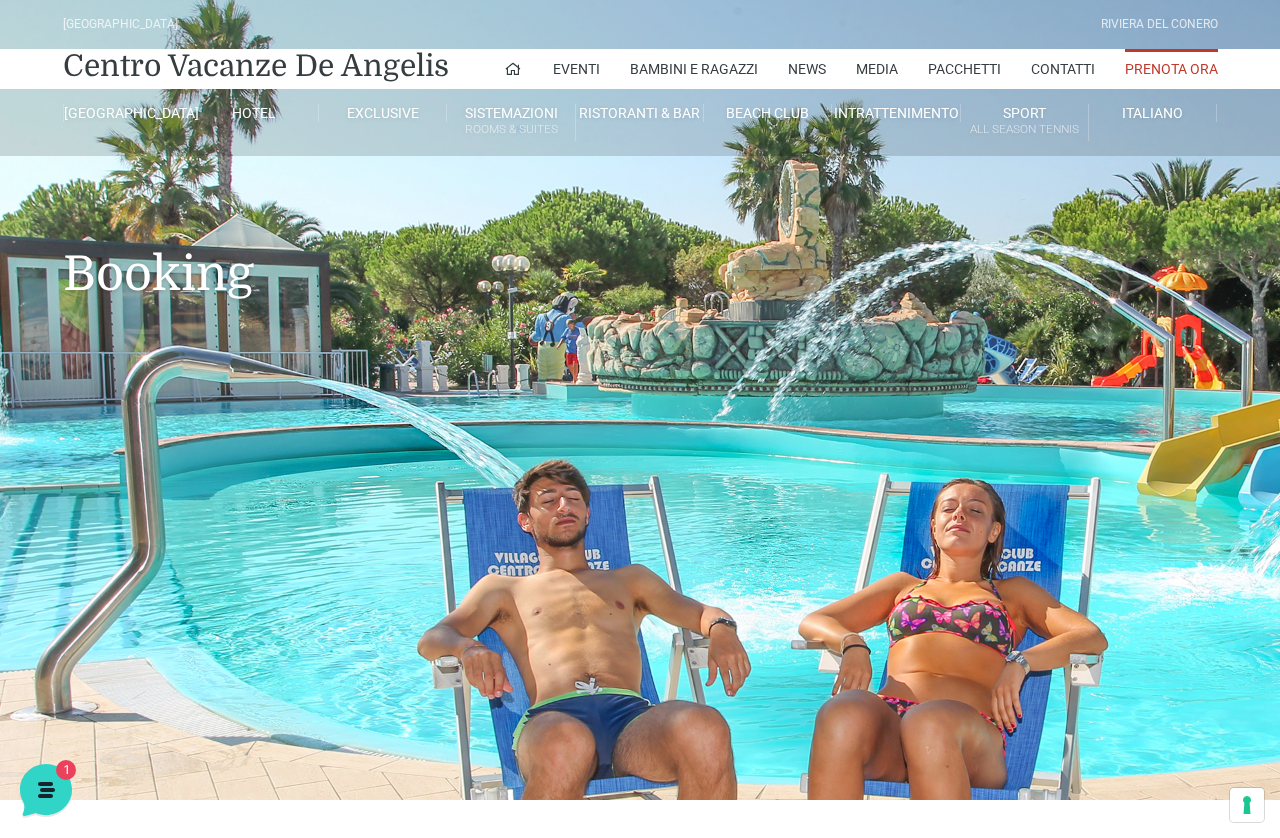 click on "Pacchetti" at bounding box center (964, 69) 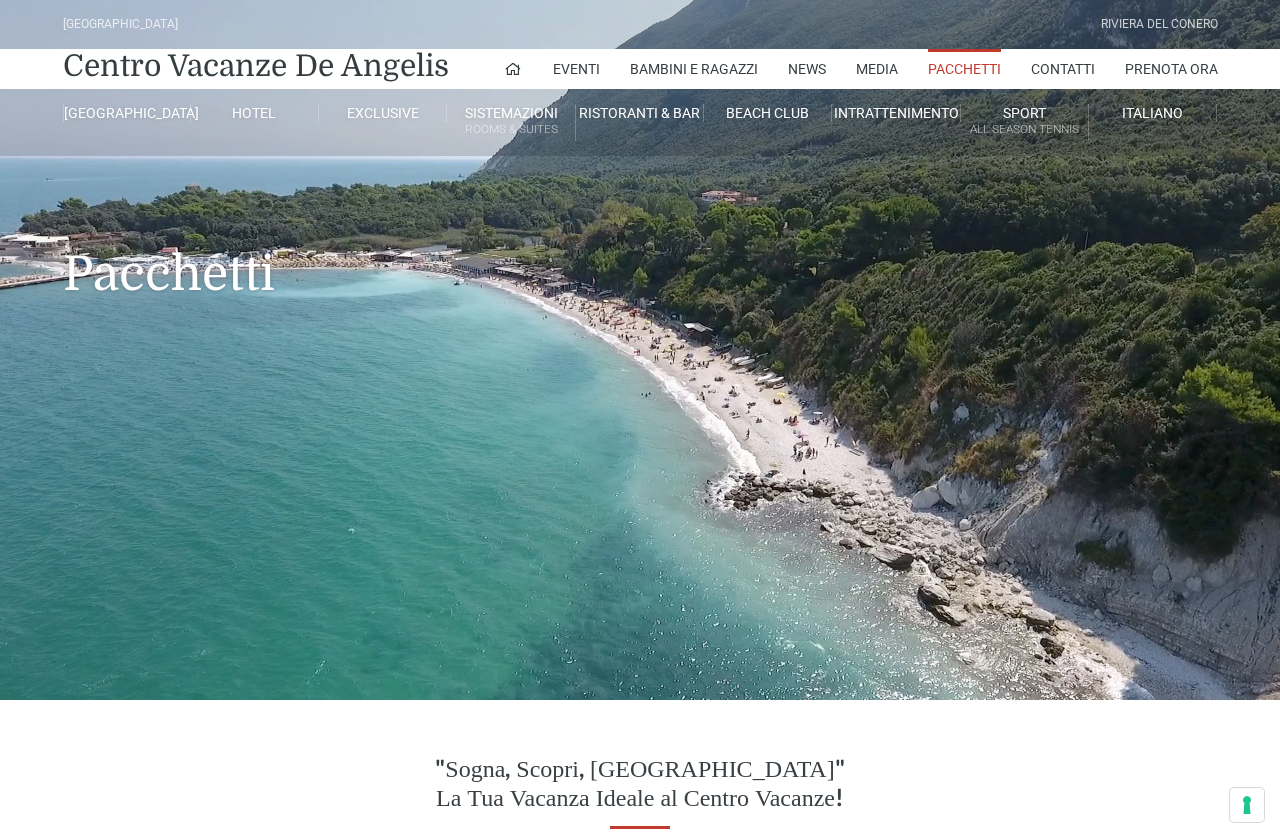scroll, scrollTop: 19, scrollLeft: 0, axis: vertical 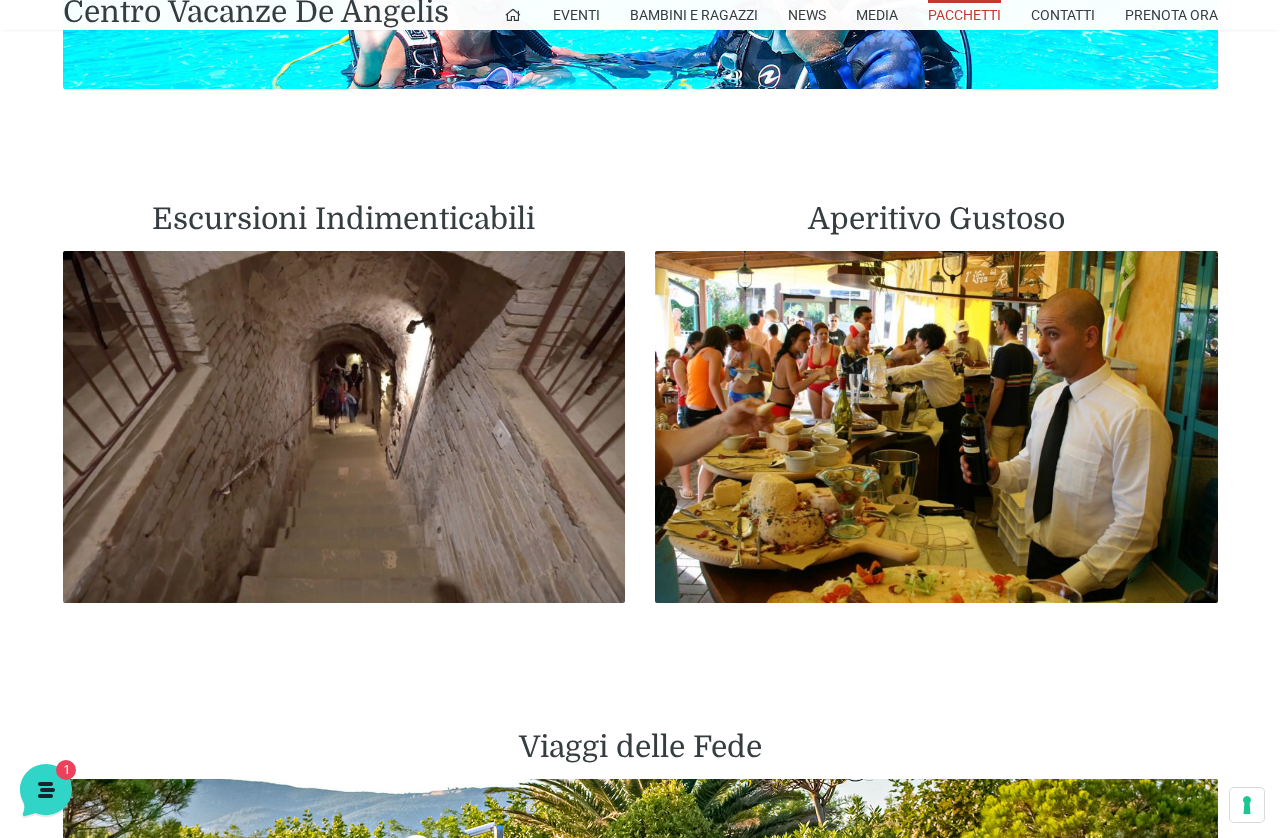 click at bounding box center [344, 427] 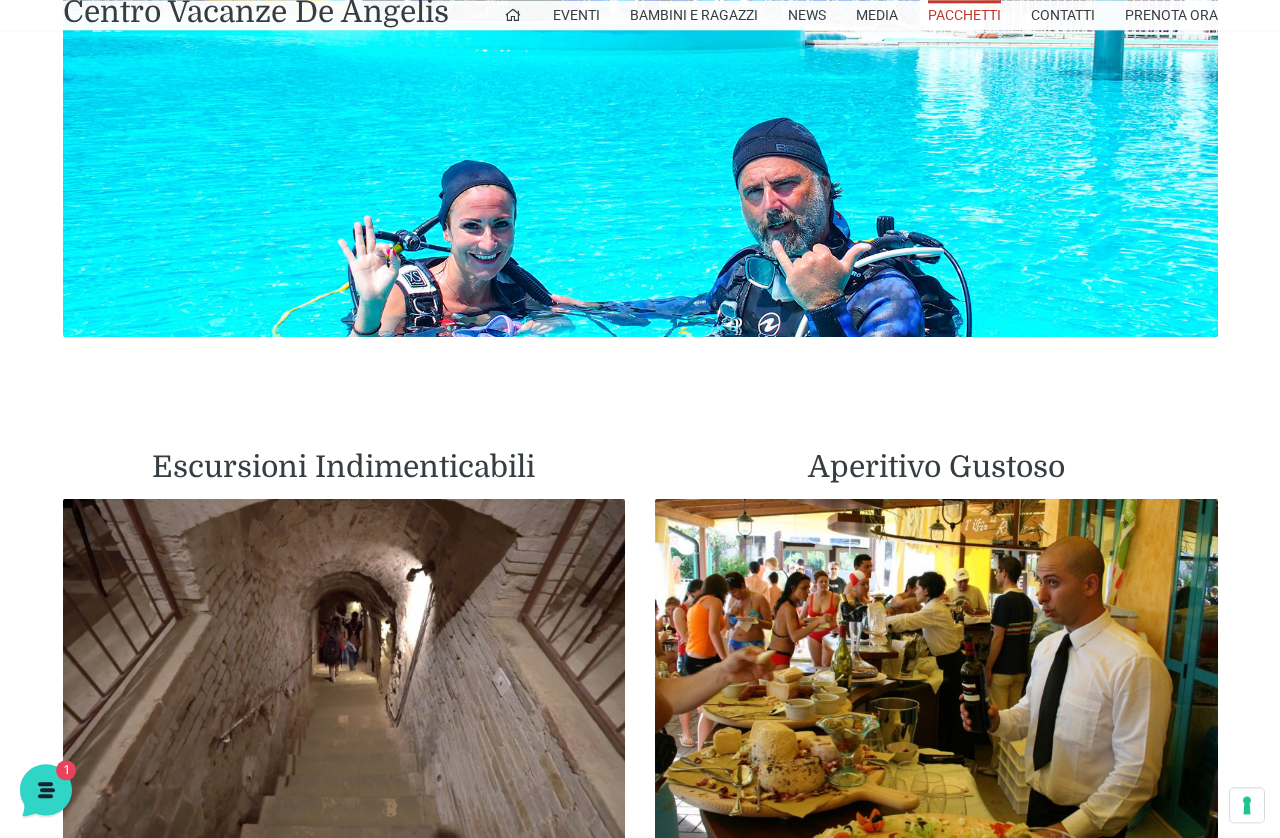 scroll, scrollTop: 3429, scrollLeft: 0, axis: vertical 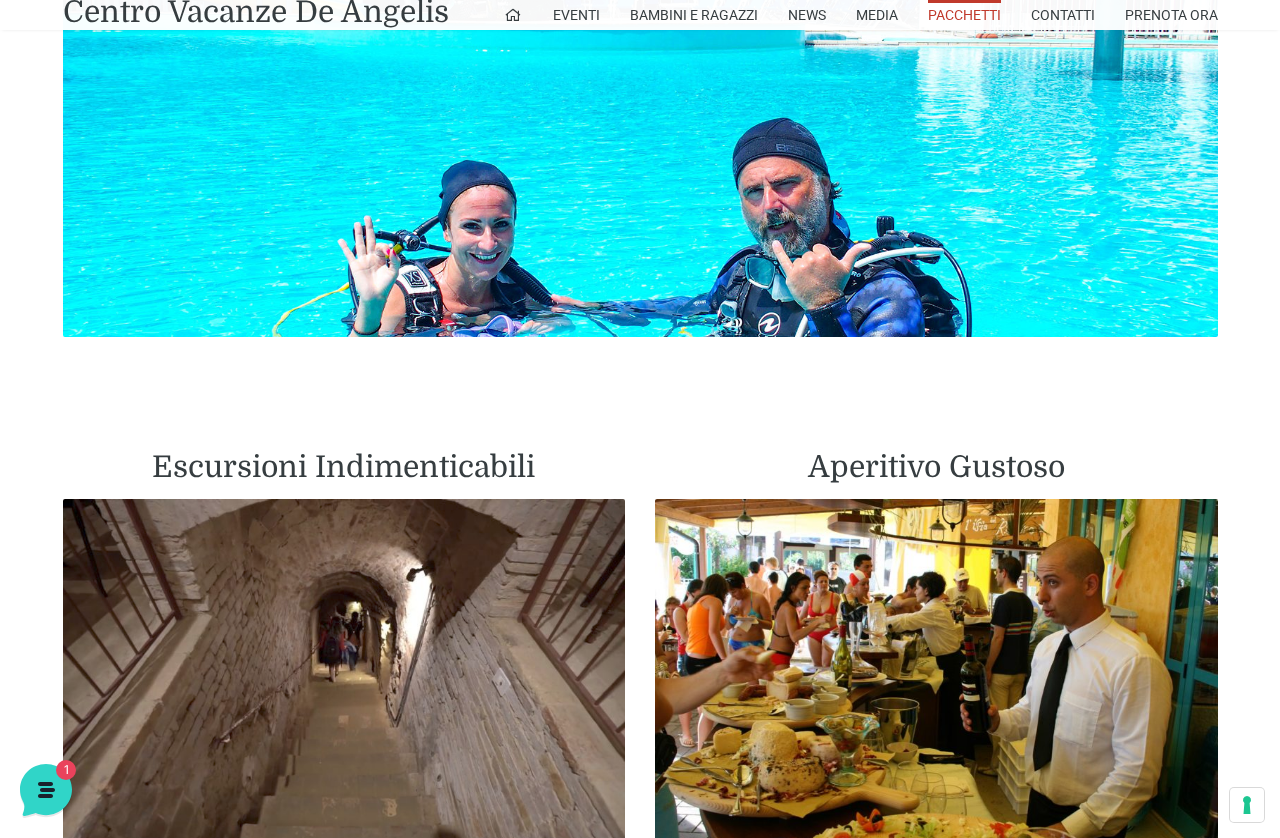 click at bounding box center [344, 675] 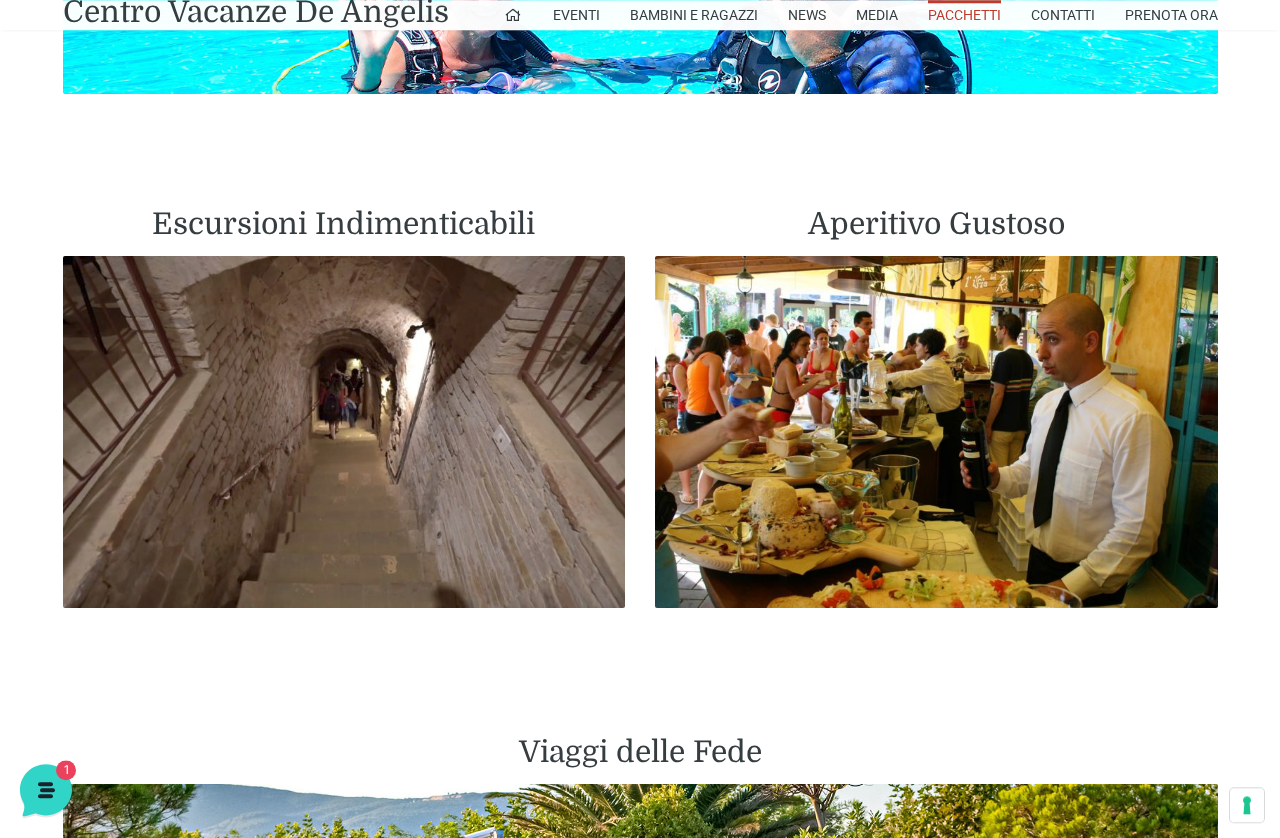 scroll, scrollTop: 3672, scrollLeft: 0, axis: vertical 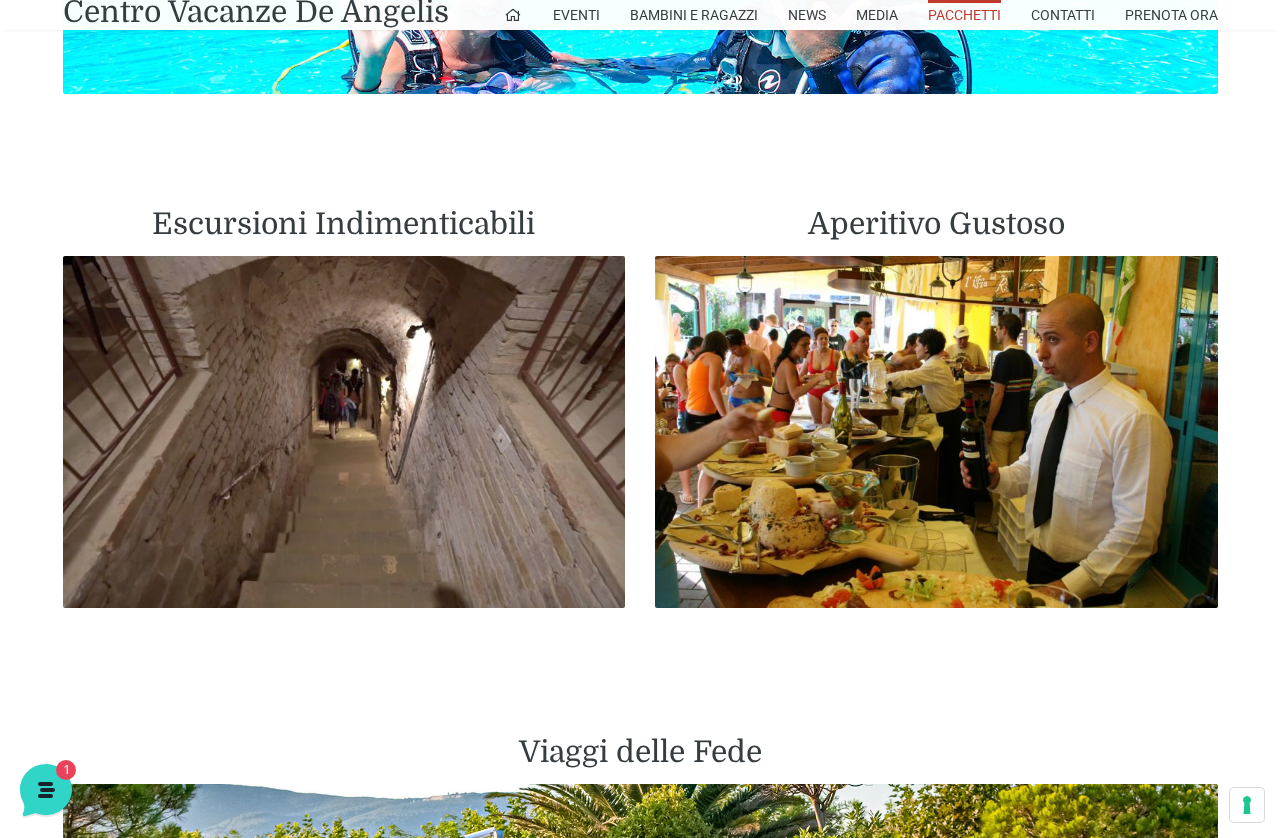 click at bounding box center (936, 432) 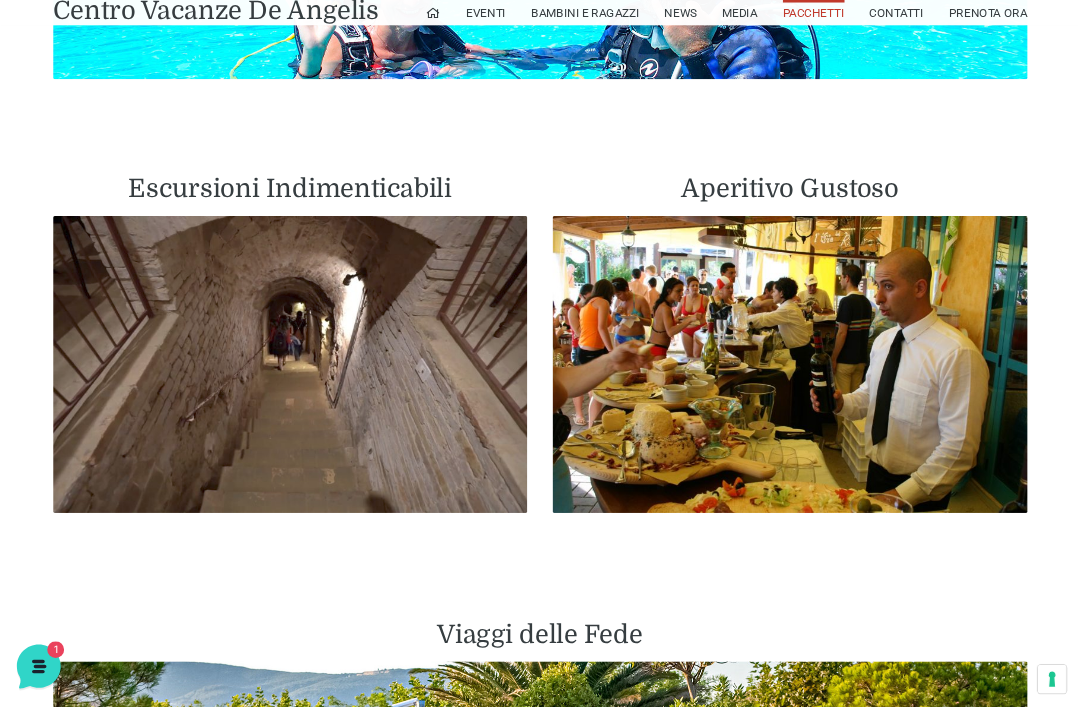 scroll, scrollTop: 3544, scrollLeft: 4, axis: both 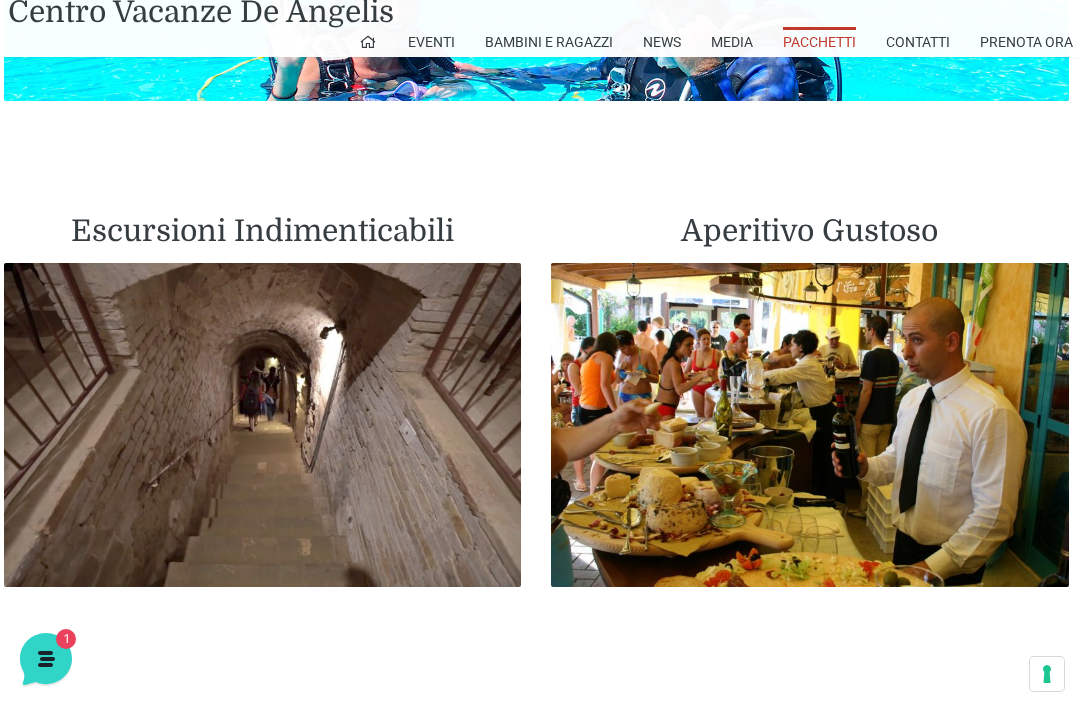 click at bounding box center [263, 424] 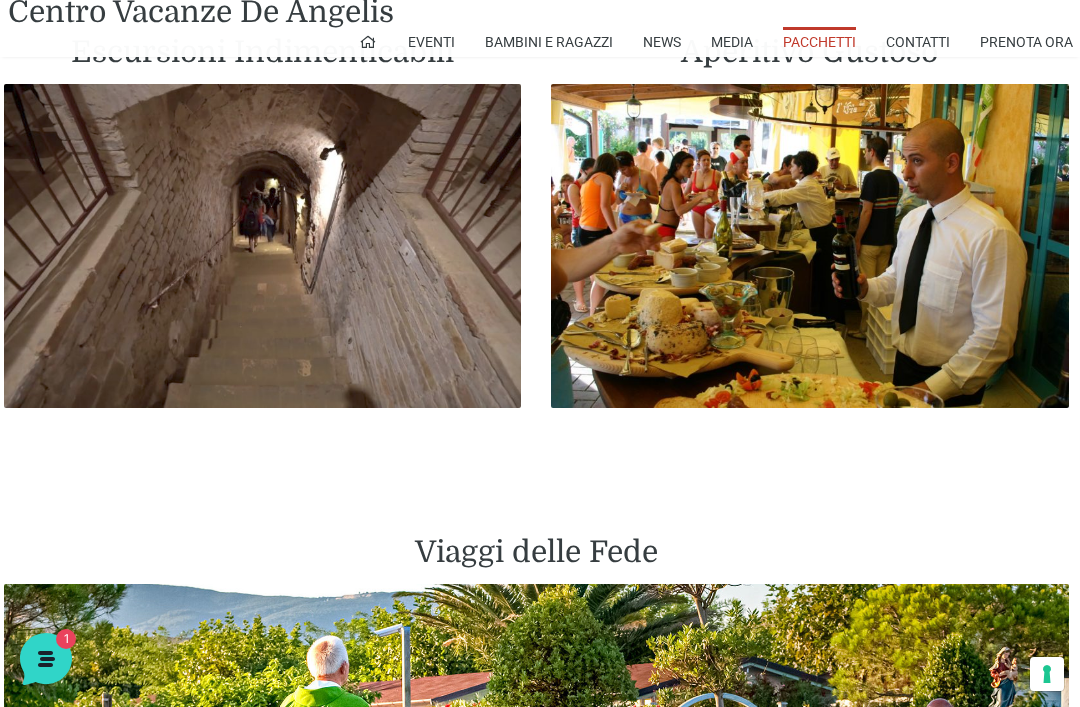 scroll, scrollTop: 3719, scrollLeft: 4, axis: both 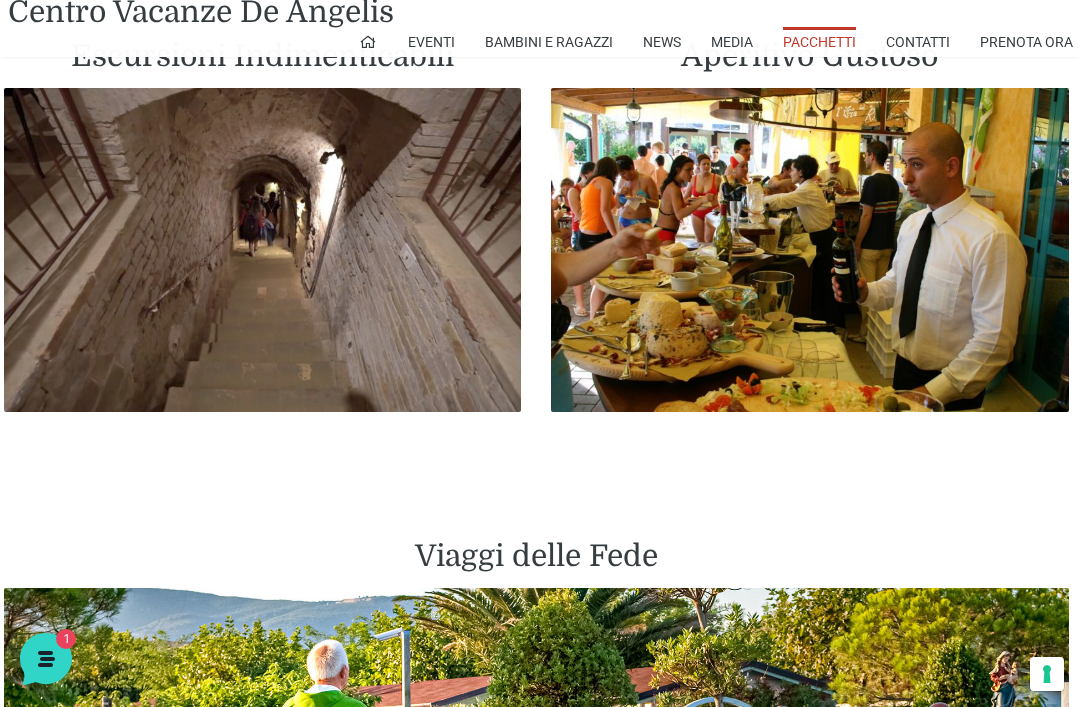 click at bounding box center [263, 249] 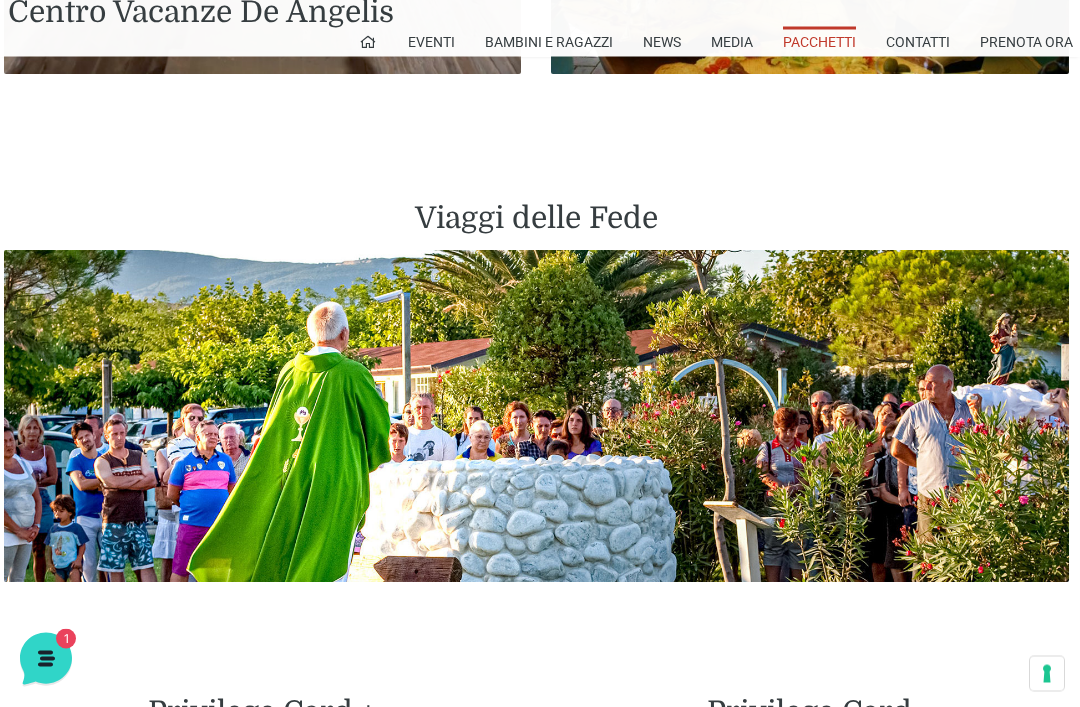 scroll, scrollTop: 4057, scrollLeft: 4, axis: both 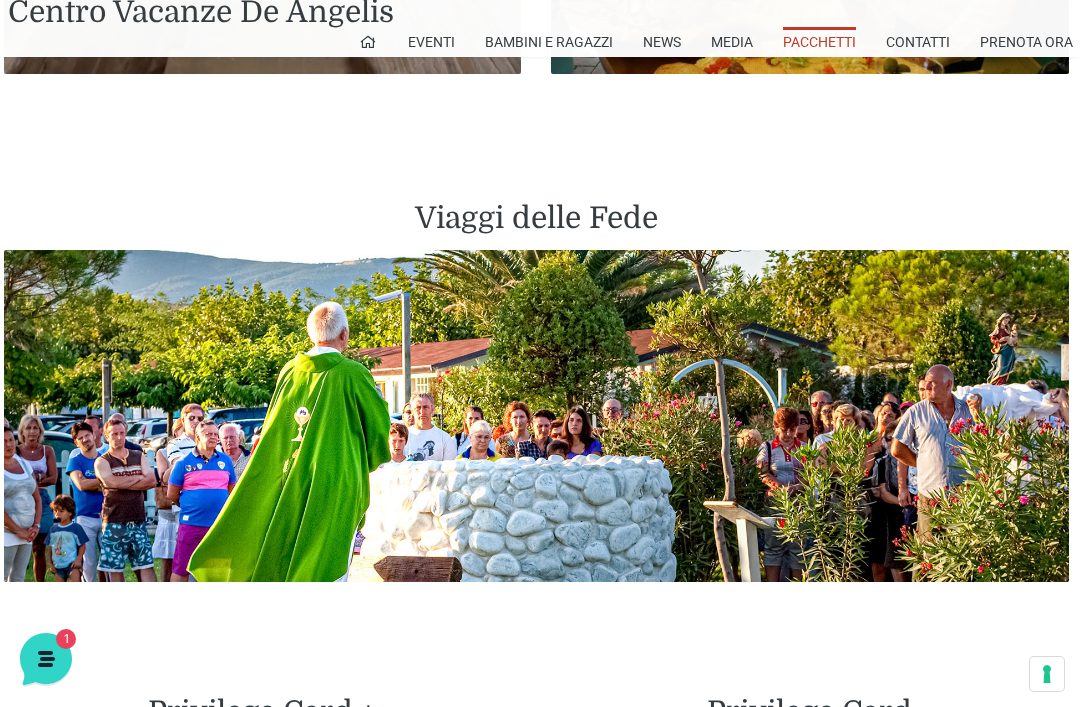 click at bounding box center (536, 416) 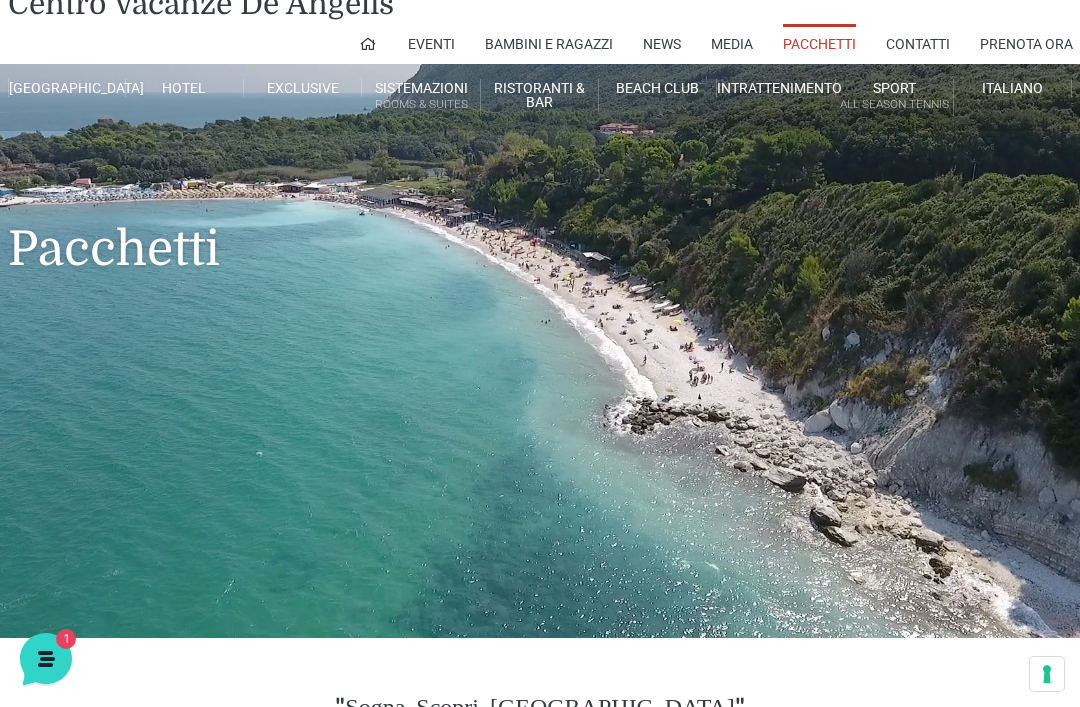 scroll, scrollTop: 0, scrollLeft: 0, axis: both 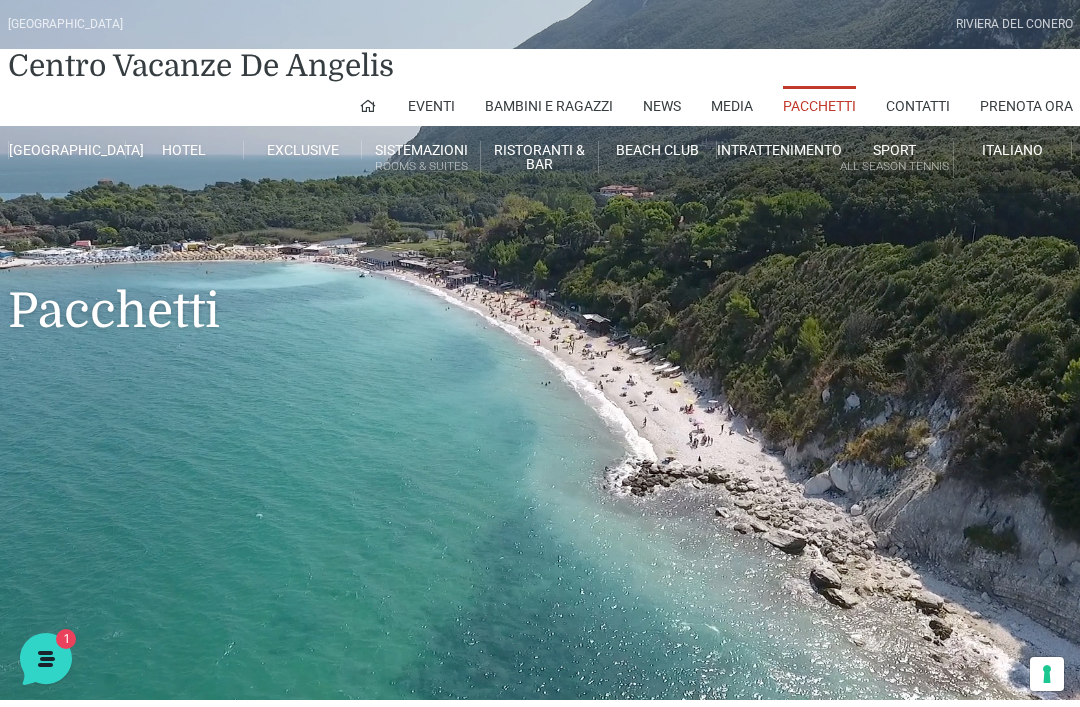 click on "Villaggio Hotel Resort
Riviera Del Conero
Centro Vacanze De Angelis
Eventi
Miss Italia
Cerimonie
Team building
Bambini e Ragazzi
Holly Beach Club
Holly Teeny Club
Holly Young Club
Piscine
Iscrizioni Holly Club
News
Media
Pacchetti
Contatti
Prenota Ora
De Angelis Resort
Parco Piscine
Oasi Naturale
Cappellina
Sala Convegni
Le Marche
Store
Concierge
Colonnina Ricarica
Mappa del Villaggio
Hotel
Suite Prestige
Camera Prestige
Camera Suite H
Sala Meeting
Exclusive
Villa Luxury
Dimora Padronale
Villa 601 Alpine
Villa Classic
Bilocale Garden Gold
Sistemazioni Rooms & Suites
Villa Trilocale Deluxe Numana
Villa Trilocale Deluxe Private Garden
Villa Bilocale Deluxe
Appartamento Trilocale Garden" at bounding box center (540, 350) 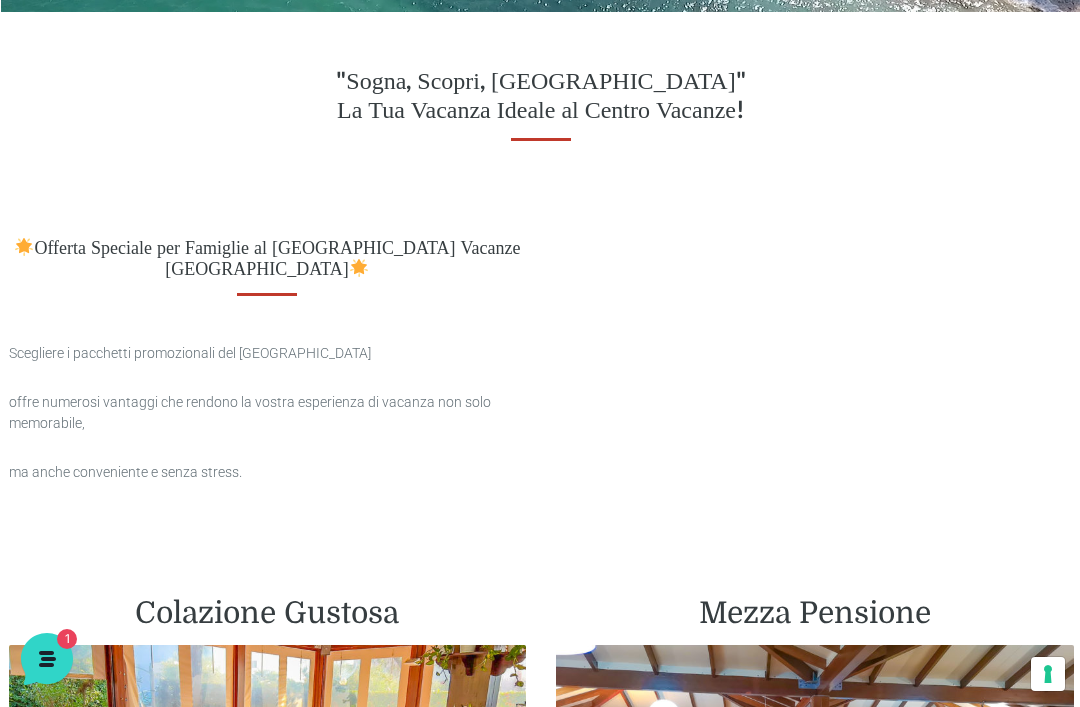 scroll, scrollTop: 688, scrollLeft: 0, axis: vertical 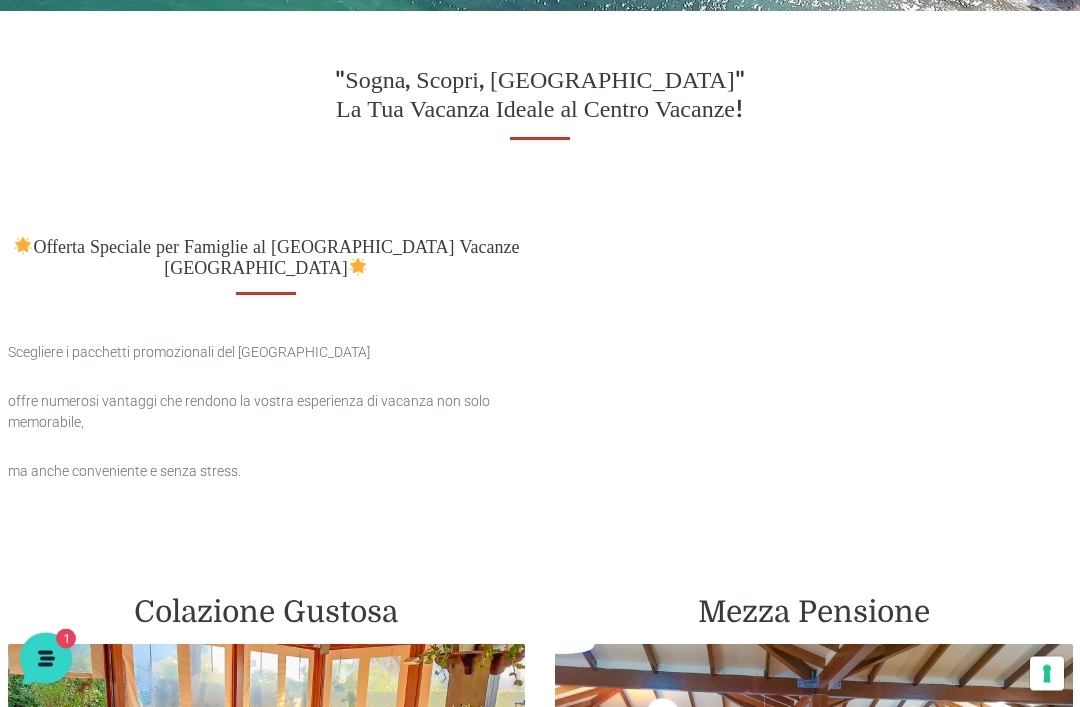 click on "Scegliere i pacchetti promozionali del De Angelis Resort" at bounding box center (267, 353) 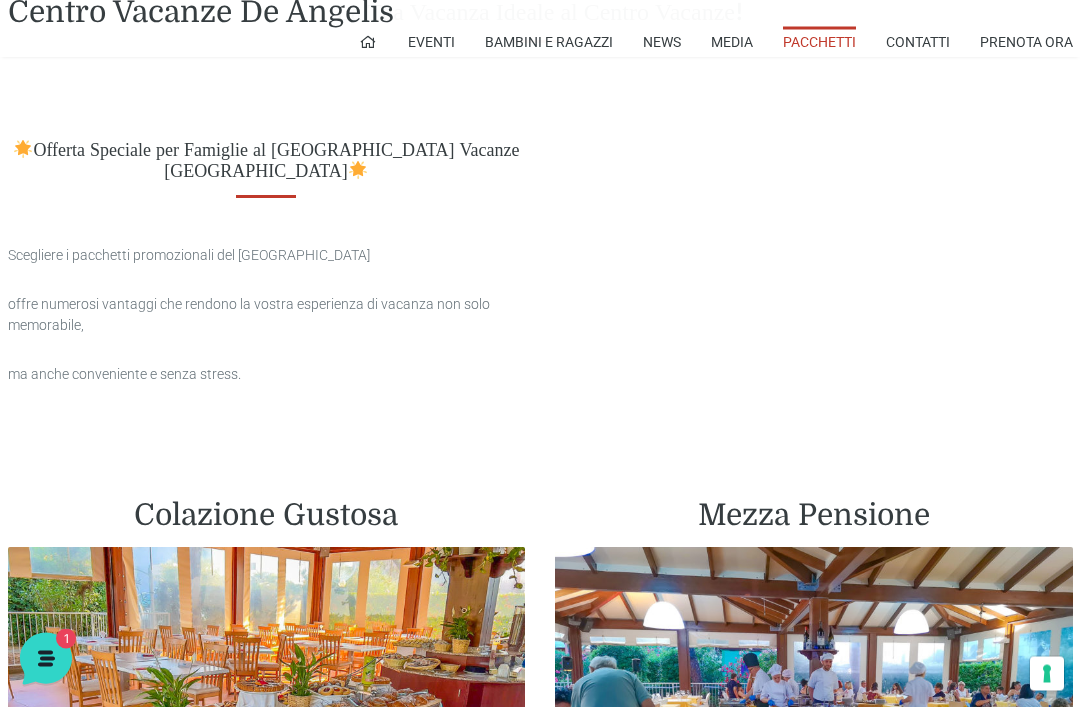 scroll, scrollTop: 785, scrollLeft: 0, axis: vertical 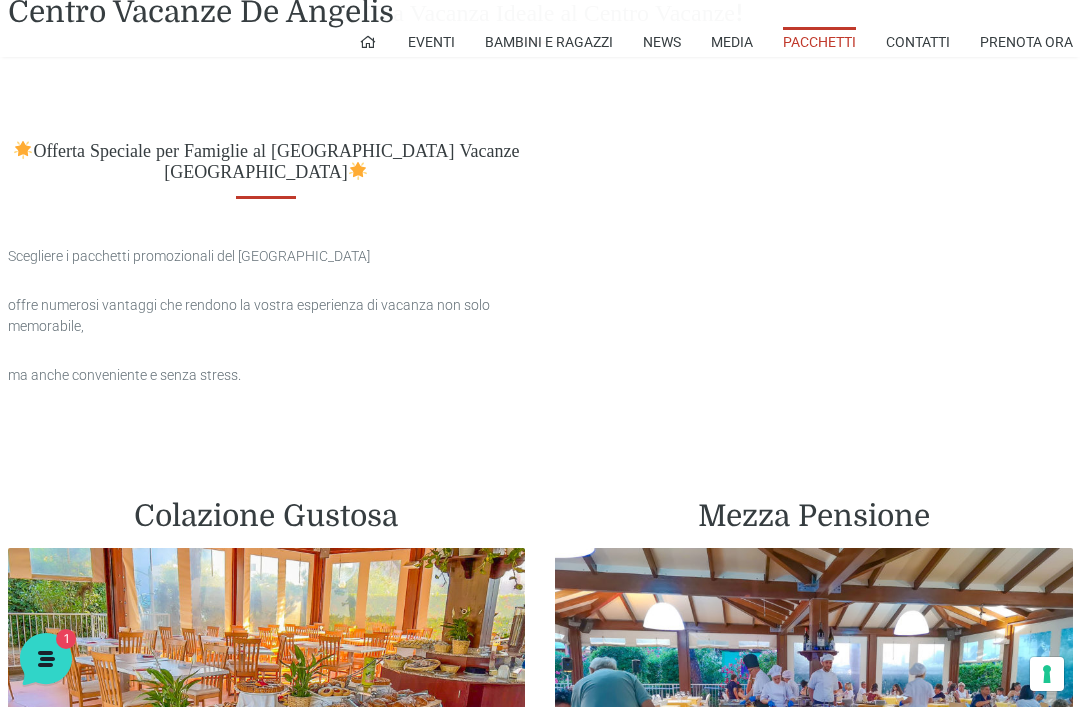 click on "Offerta Speciale per Famiglie al Villaggio Centro Vacanze De Angelis" at bounding box center (267, 163) 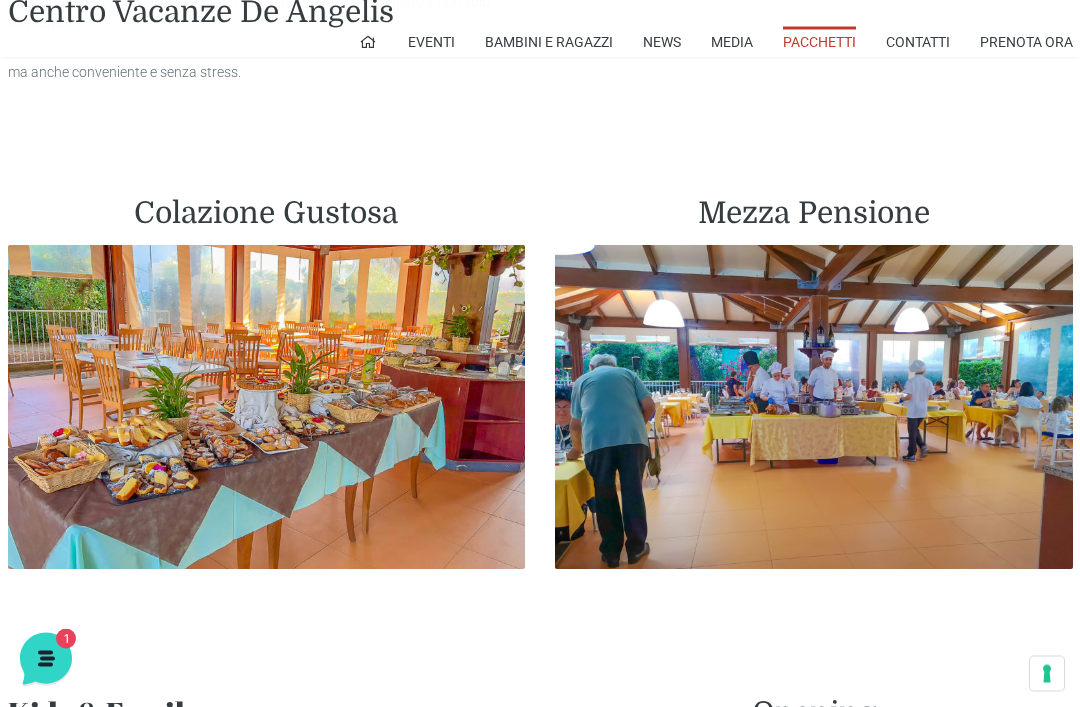scroll, scrollTop: 1088, scrollLeft: 0, axis: vertical 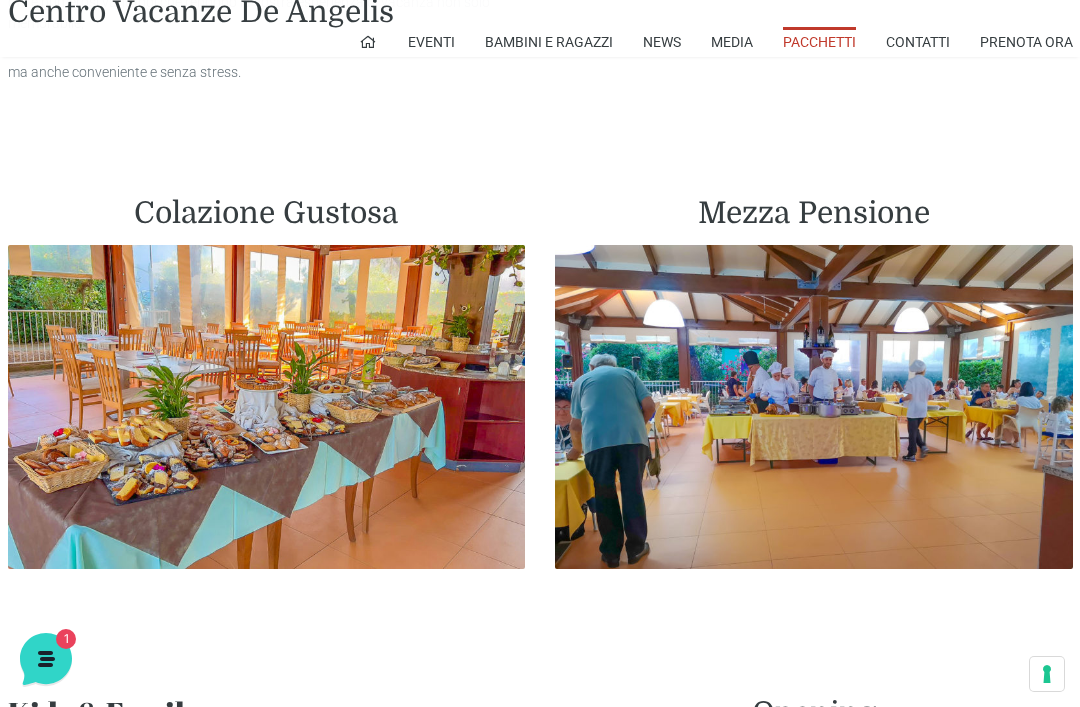 click at bounding box center (267, 406) 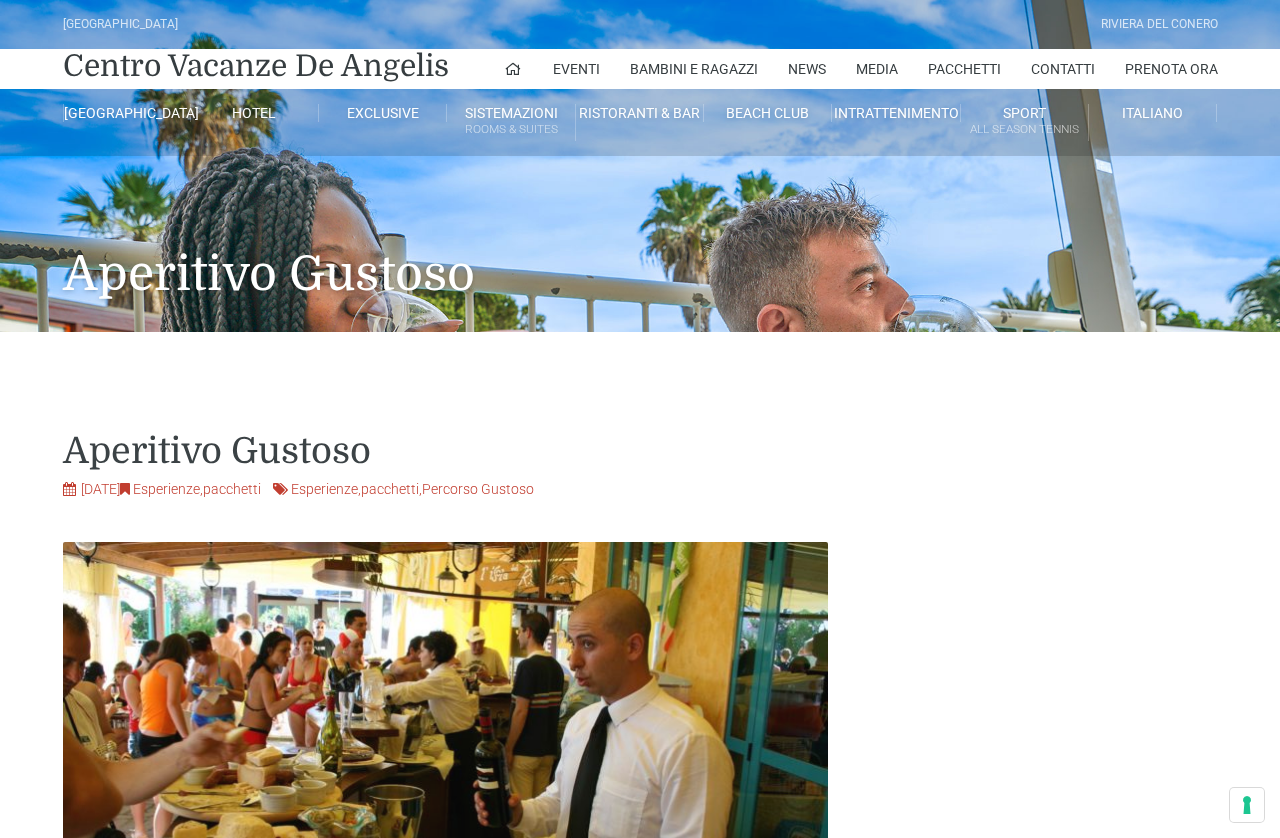 scroll, scrollTop: 19, scrollLeft: 0, axis: vertical 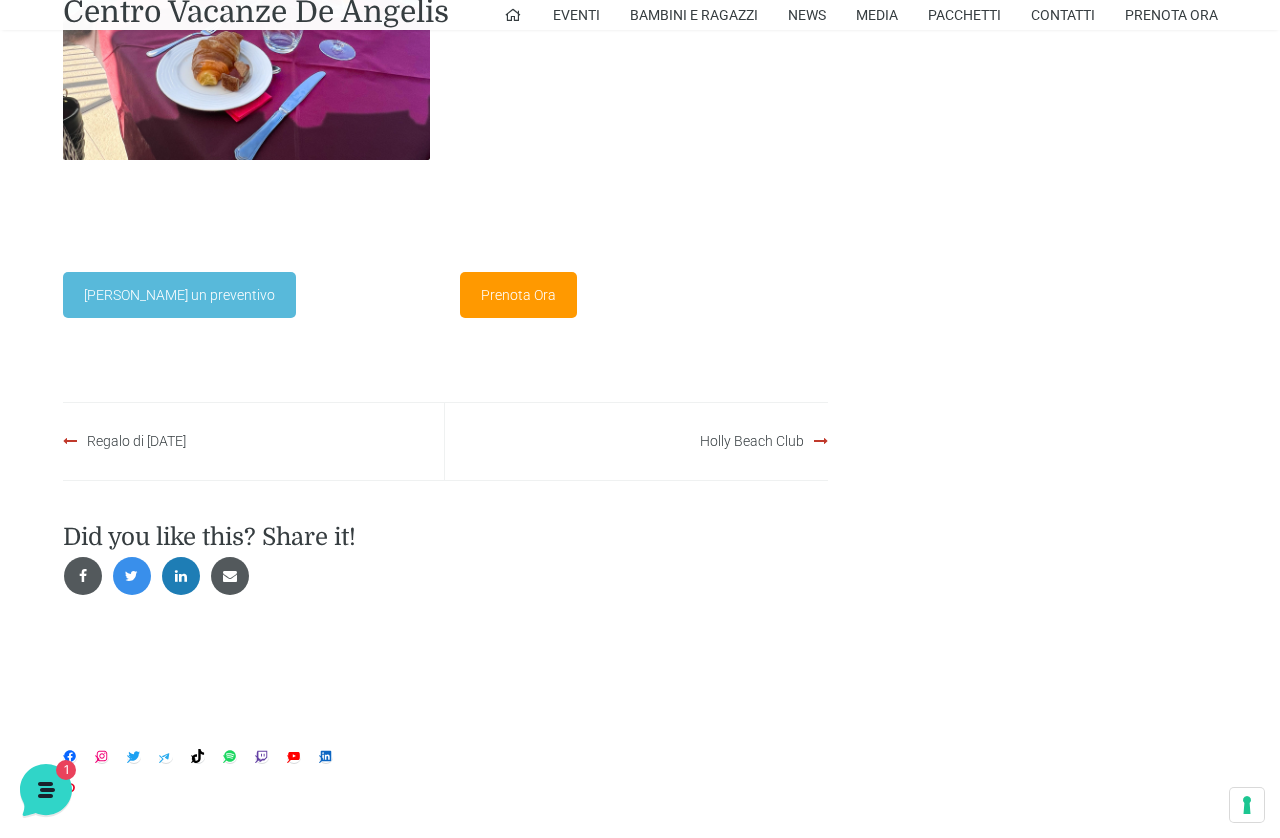 click on "Prenota Ora" at bounding box center (518, 295) 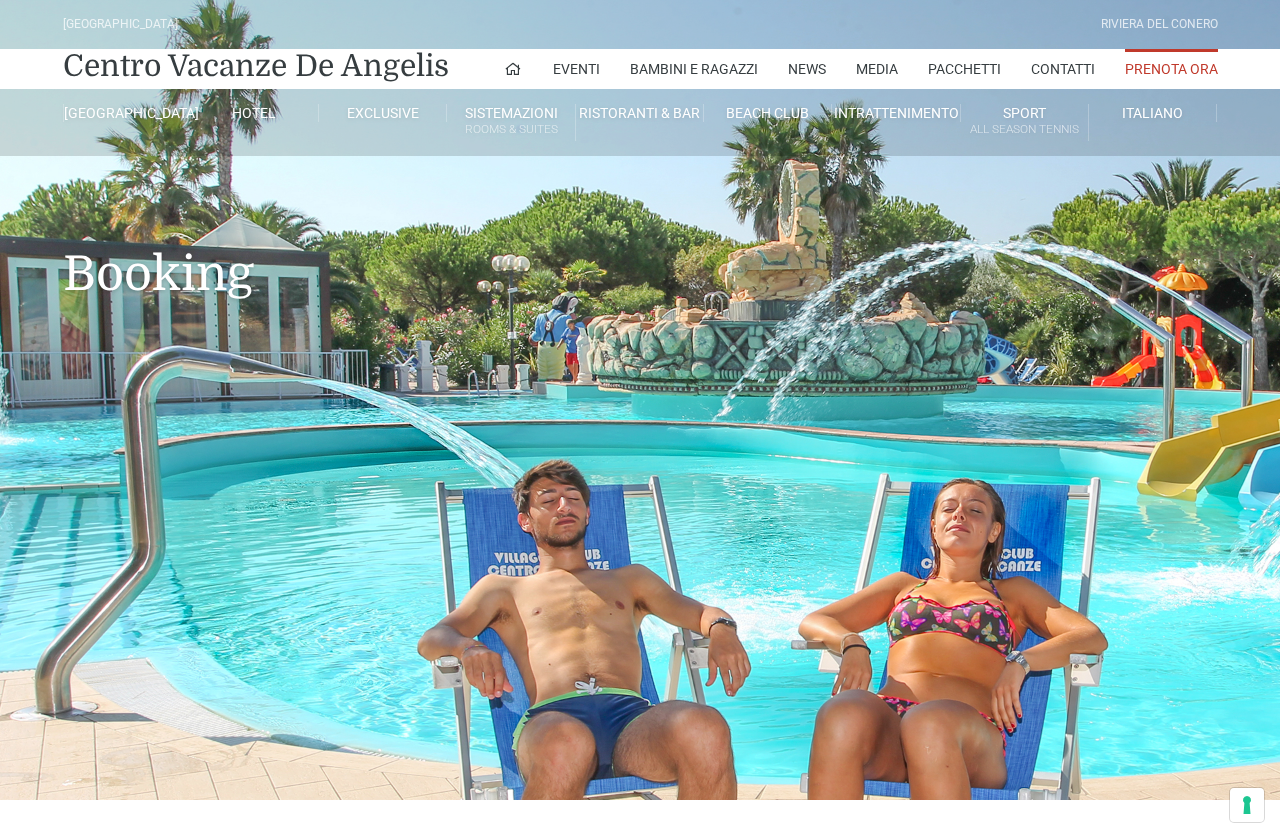 scroll, scrollTop: 19, scrollLeft: 0, axis: vertical 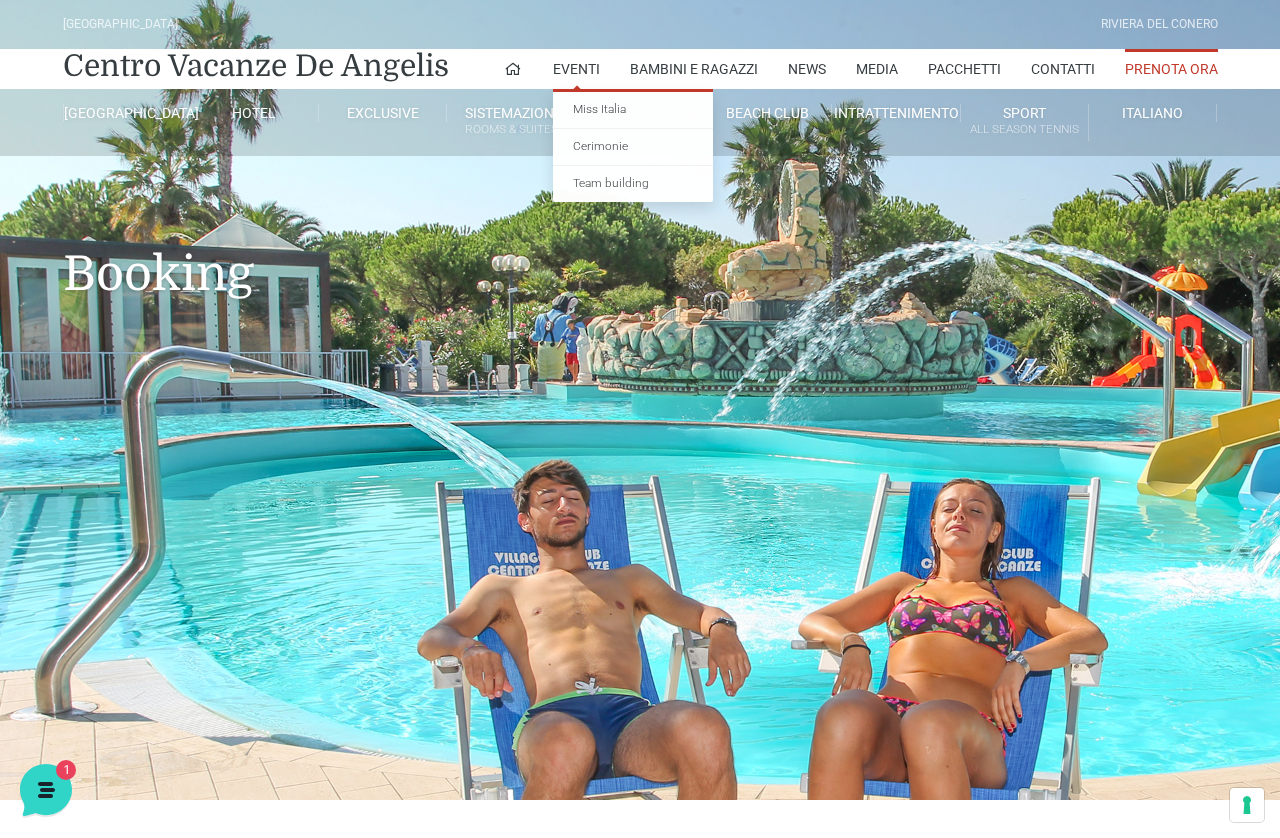 click on "Booking" at bounding box center [640, 244] 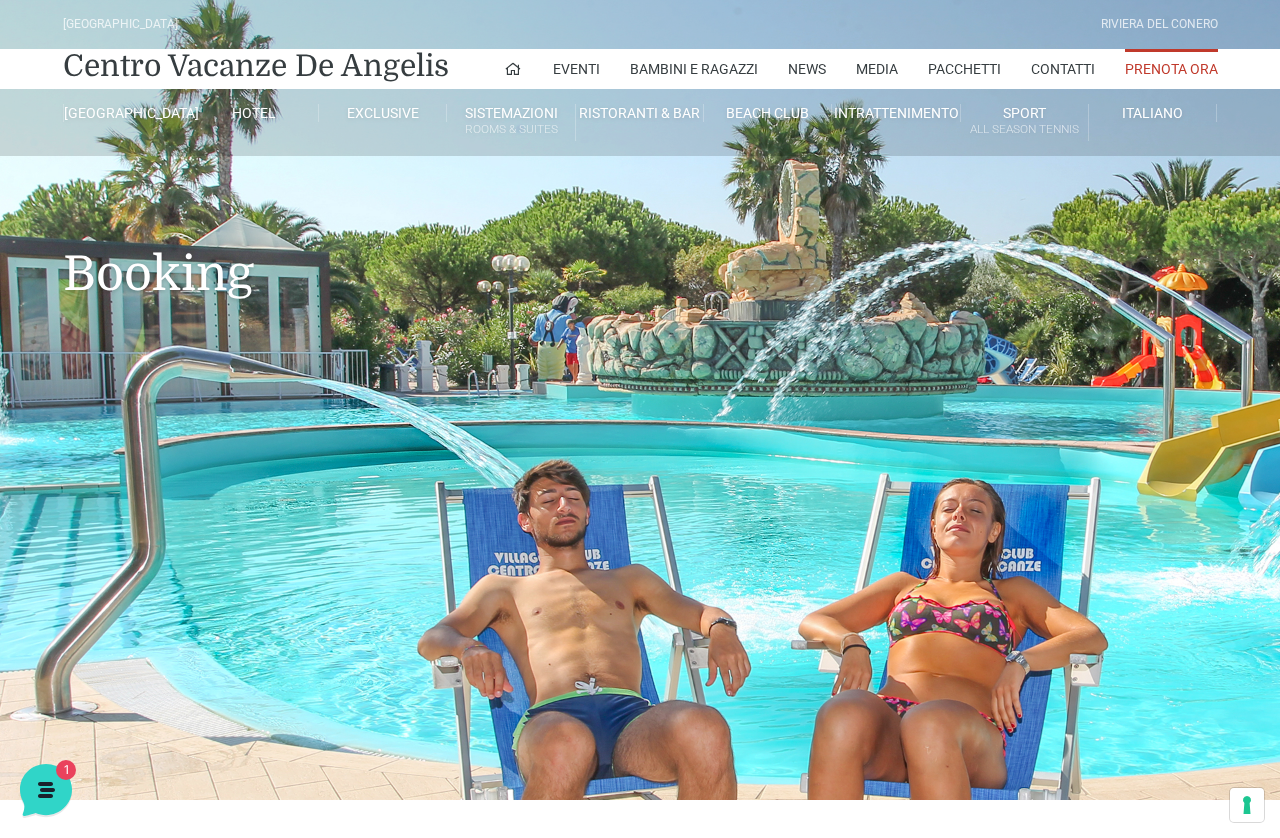 click on "Villino trilocale in legno" at bounding box center (582, 467) 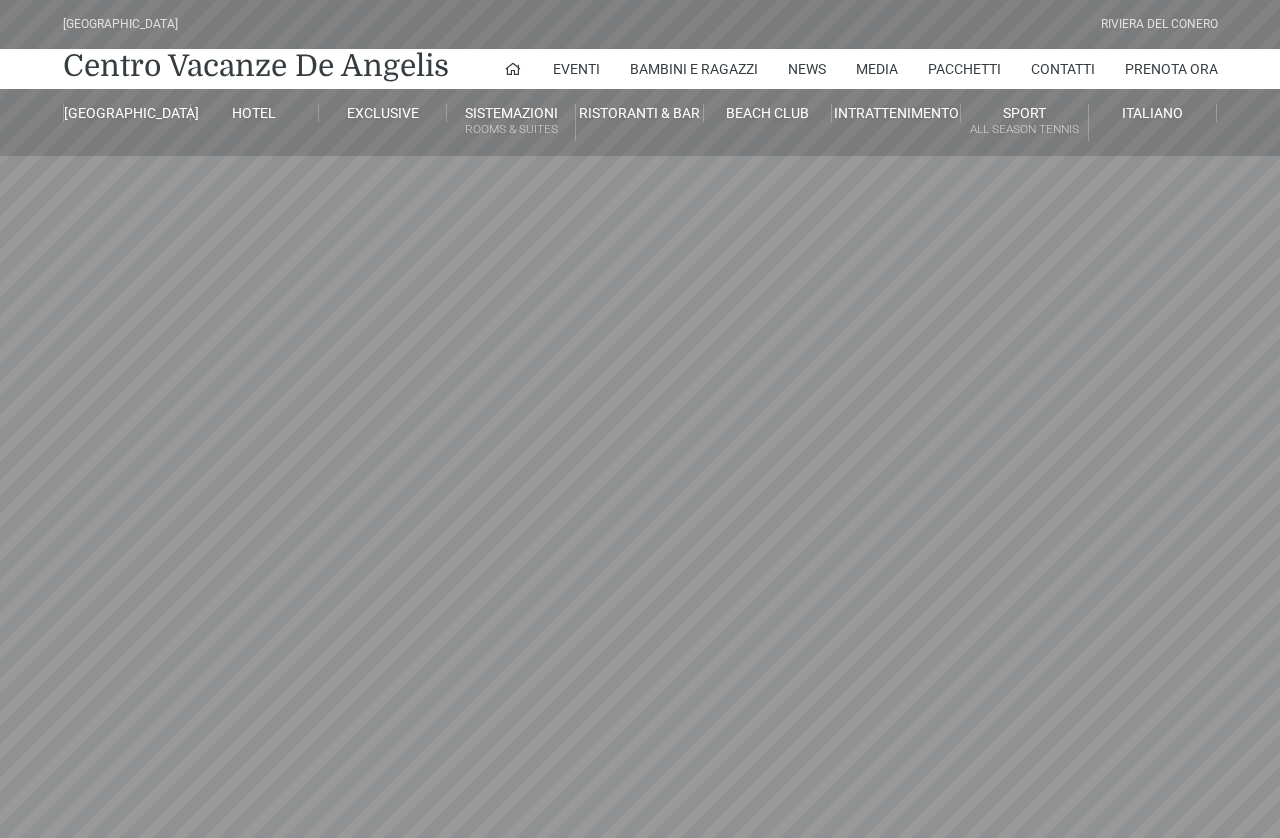scroll, scrollTop: 19, scrollLeft: 0, axis: vertical 